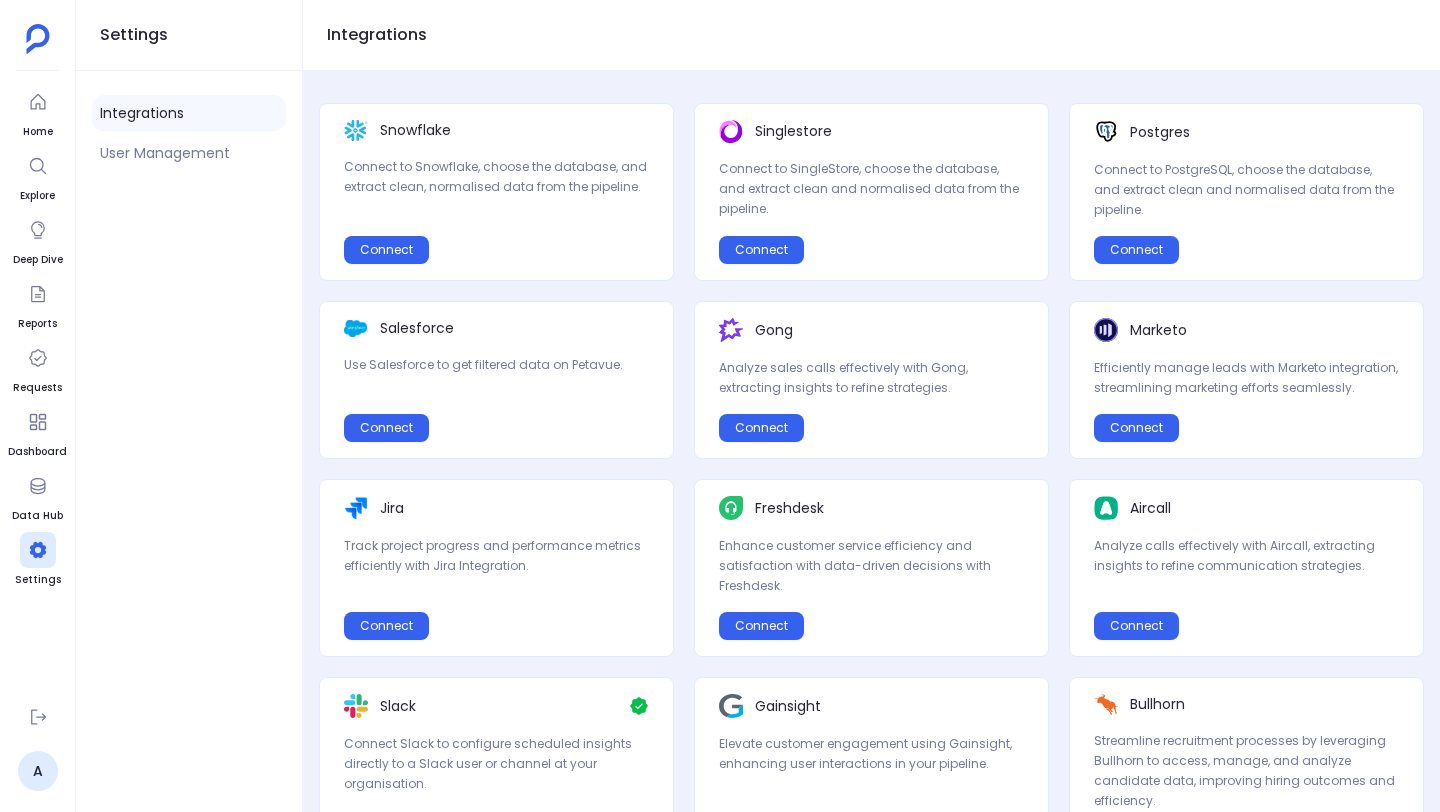 scroll, scrollTop: 0, scrollLeft: 0, axis: both 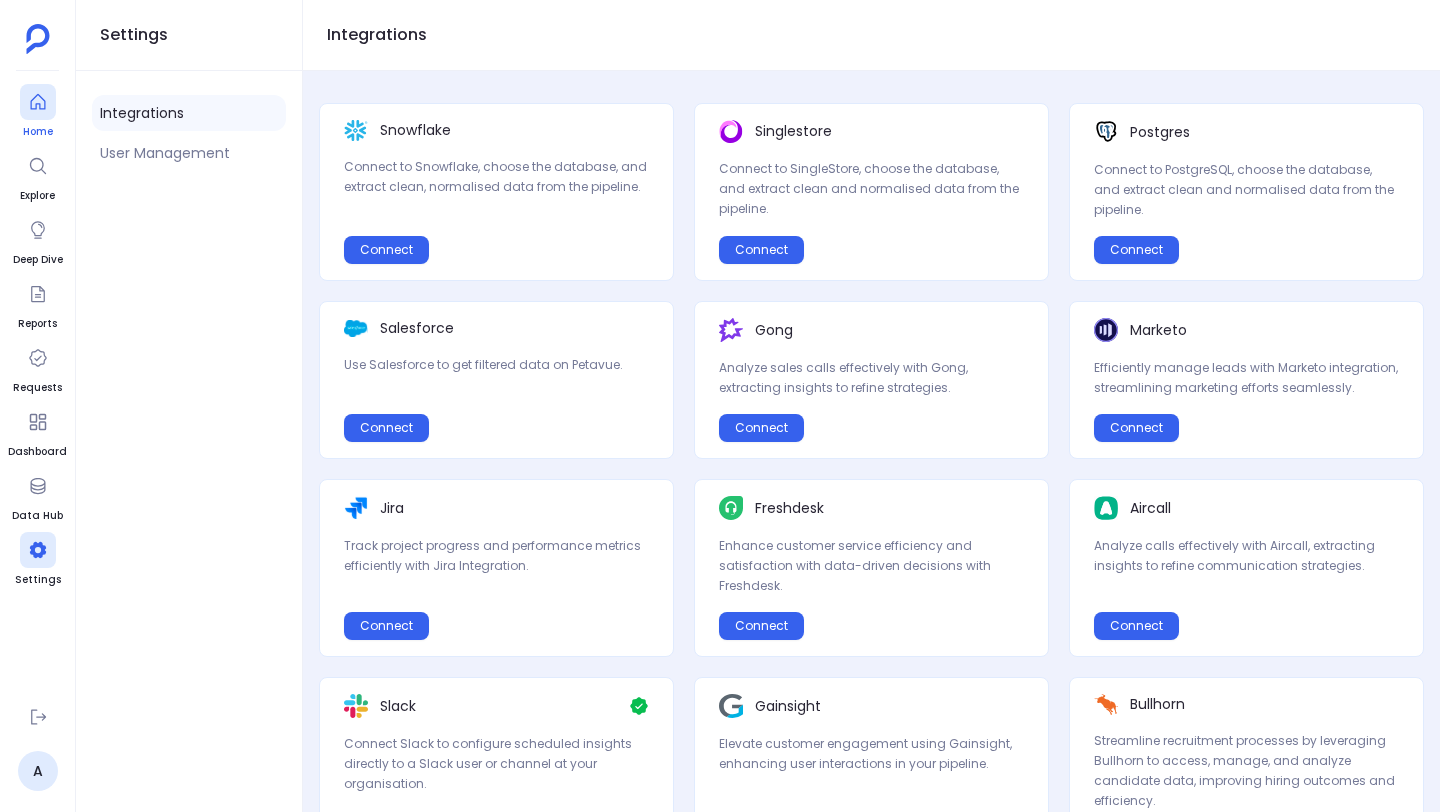 click at bounding box center [38, 102] 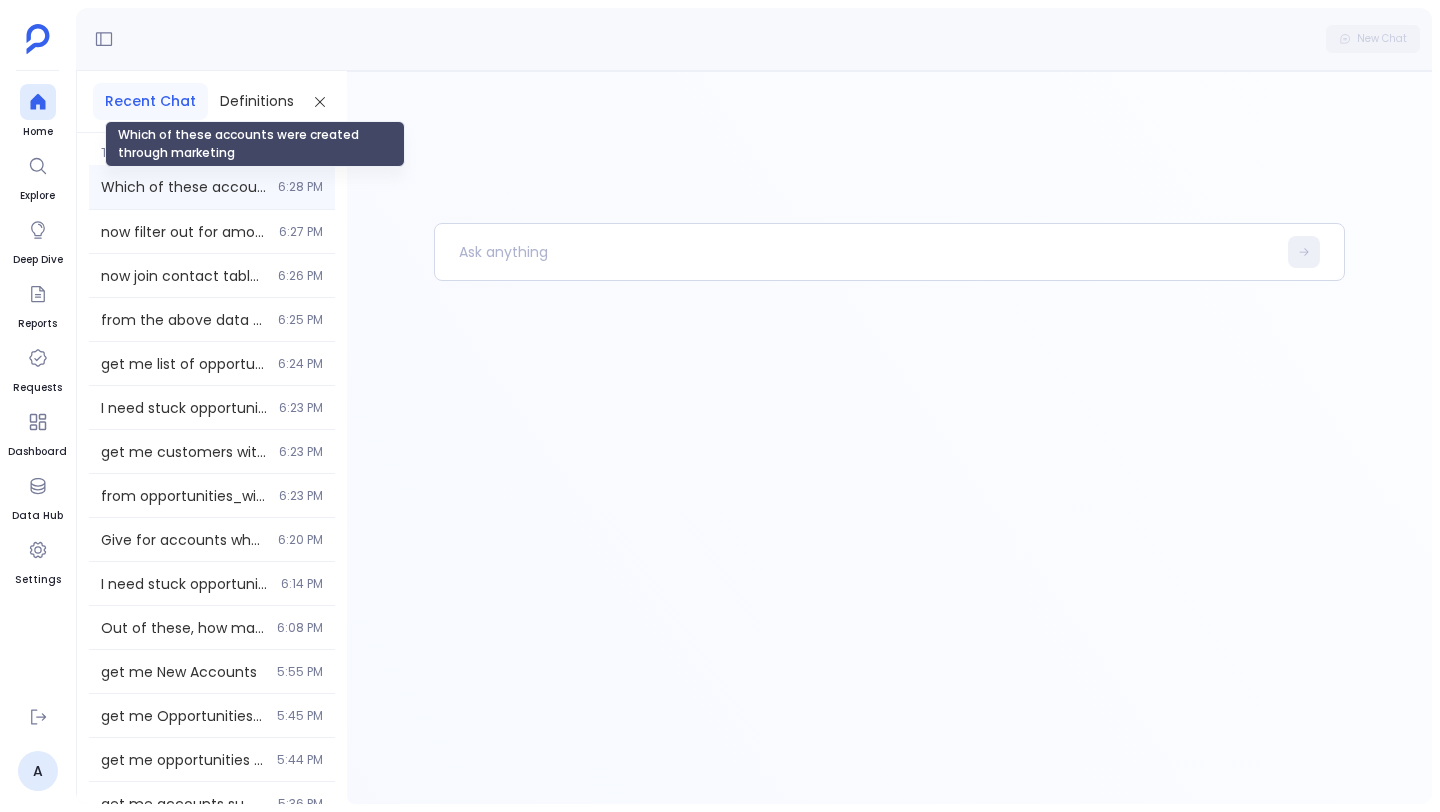 click on "Which of these accounts were created through marketing" at bounding box center [183, 187] 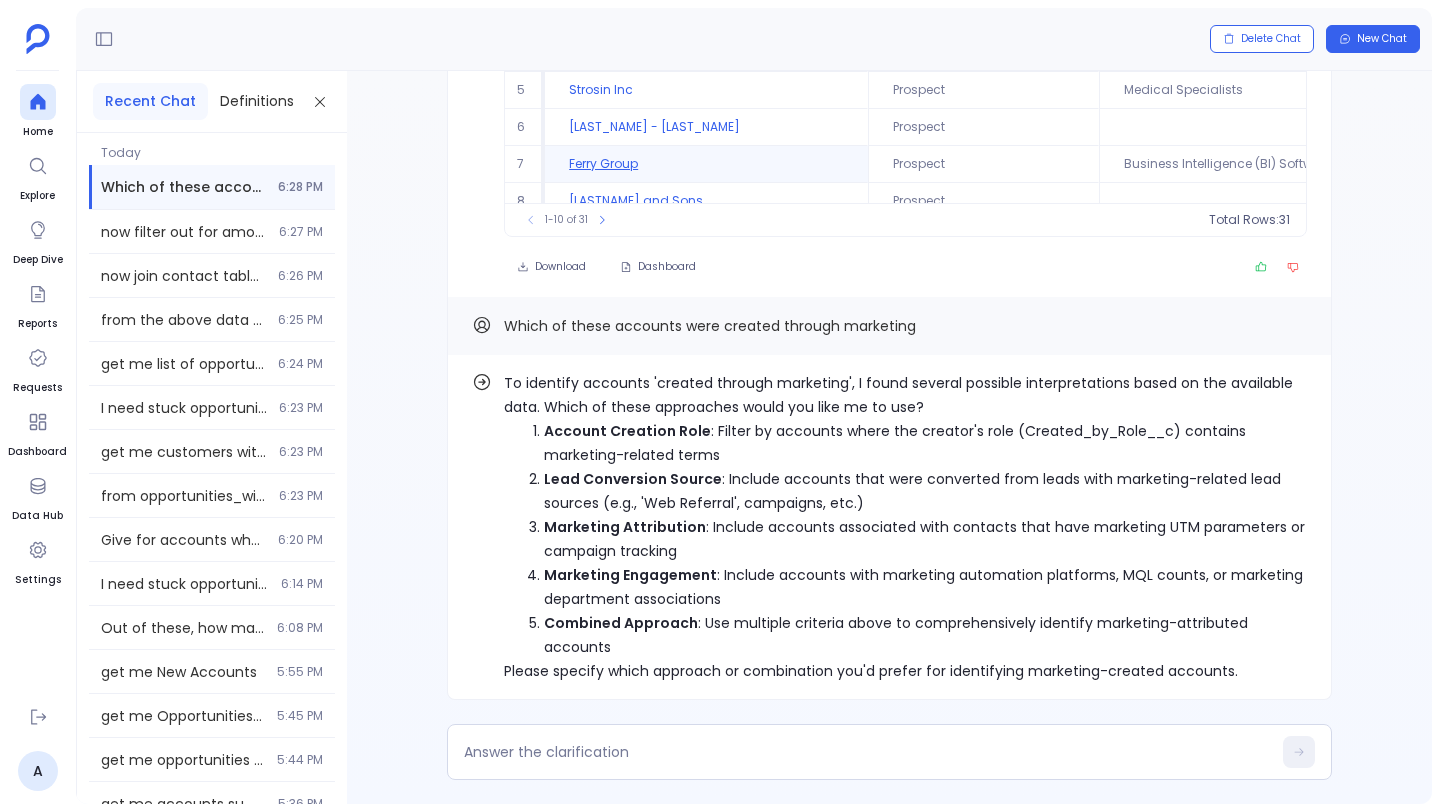 scroll, scrollTop: 96, scrollLeft: 0, axis: vertical 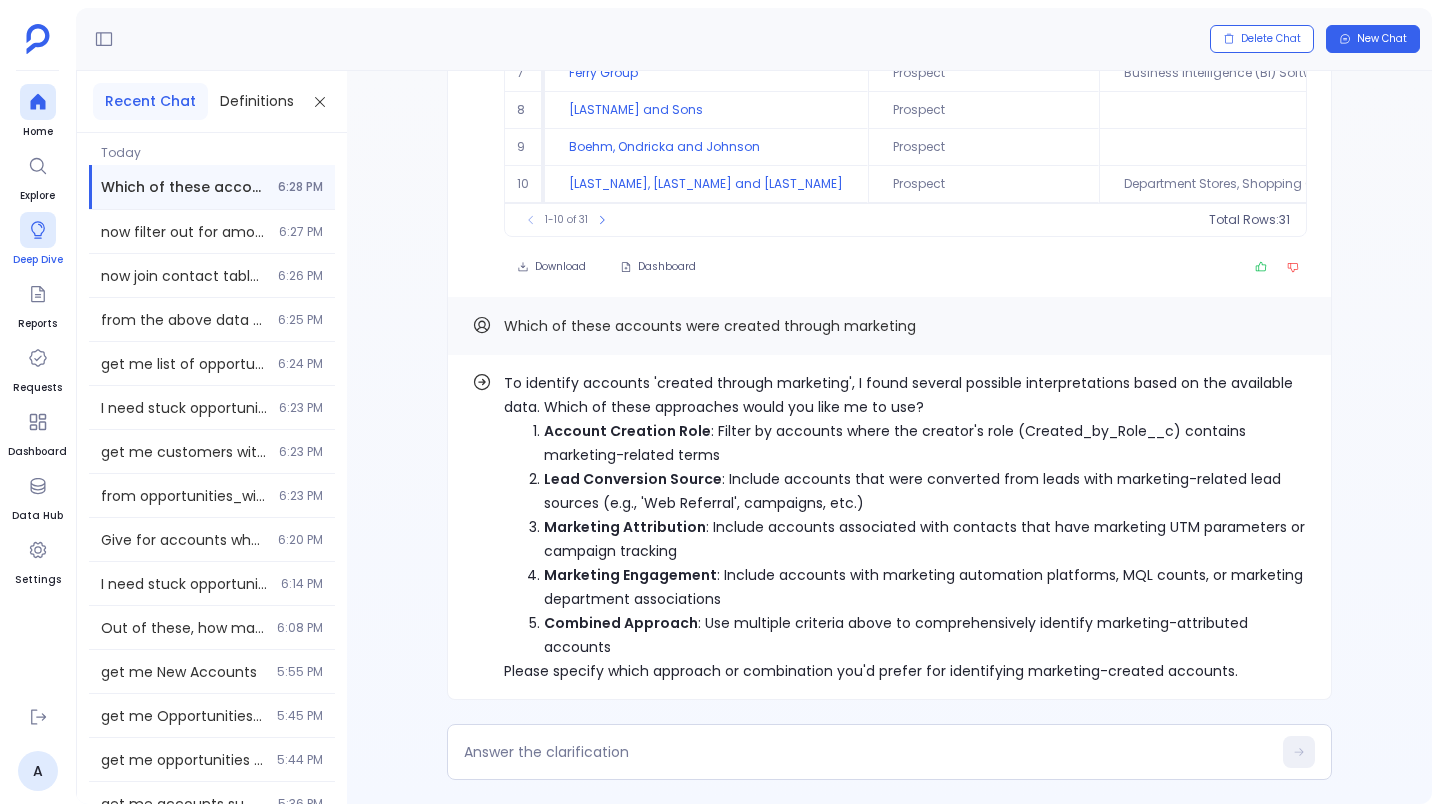 click at bounding box center [38, 230] 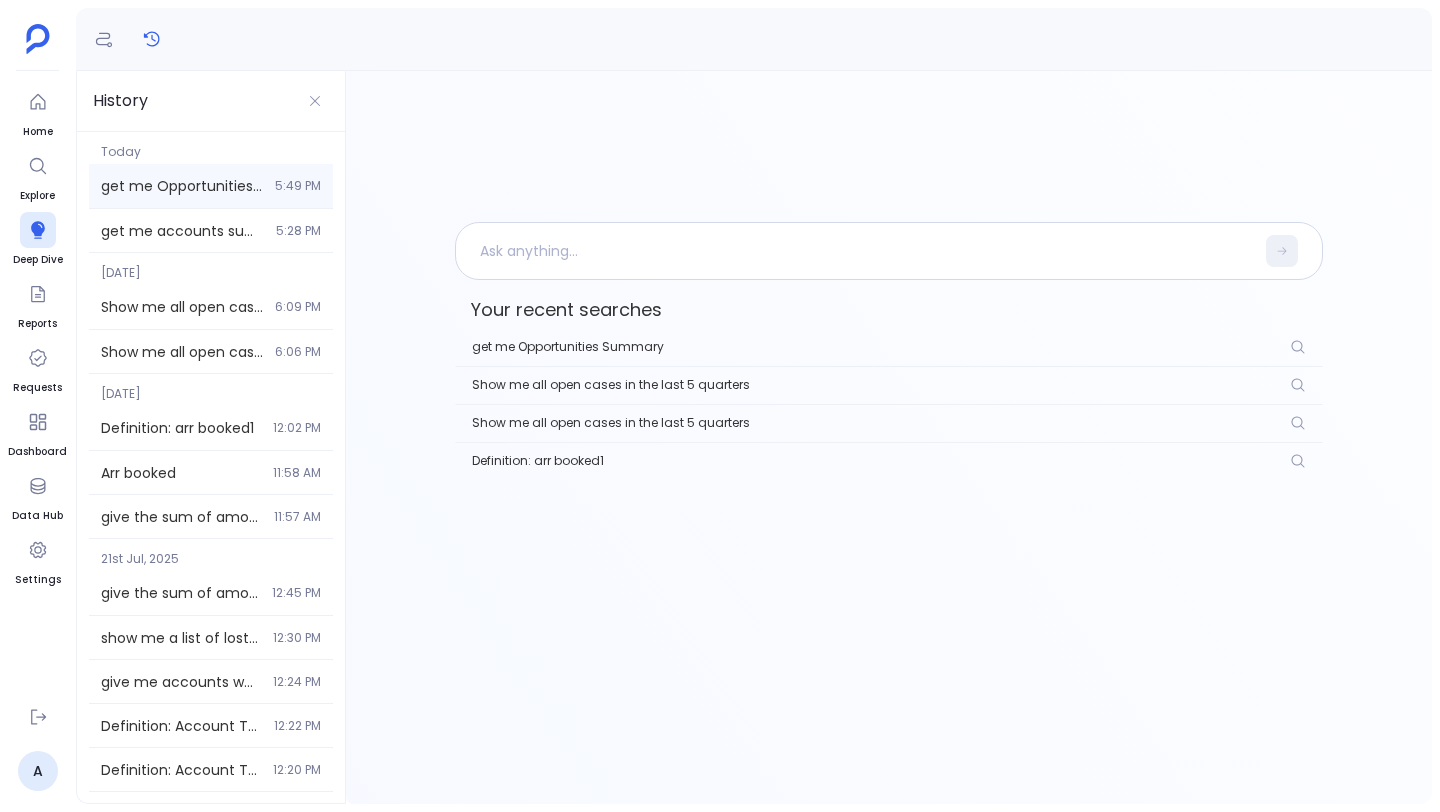 click on "get me Opportunities Summary" at bounding box center (182, 186) 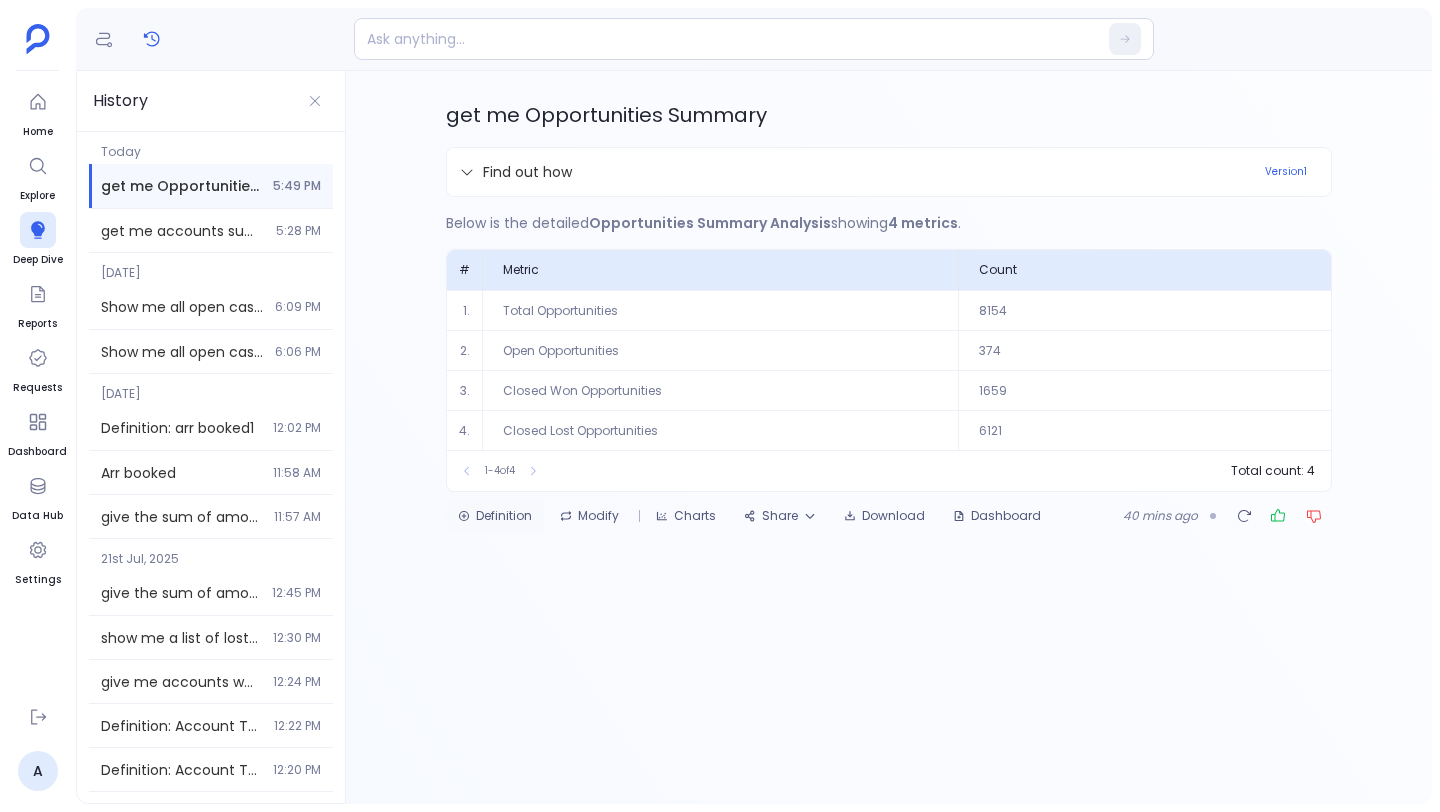 click on "Definition" at bounding box center (495, 516) 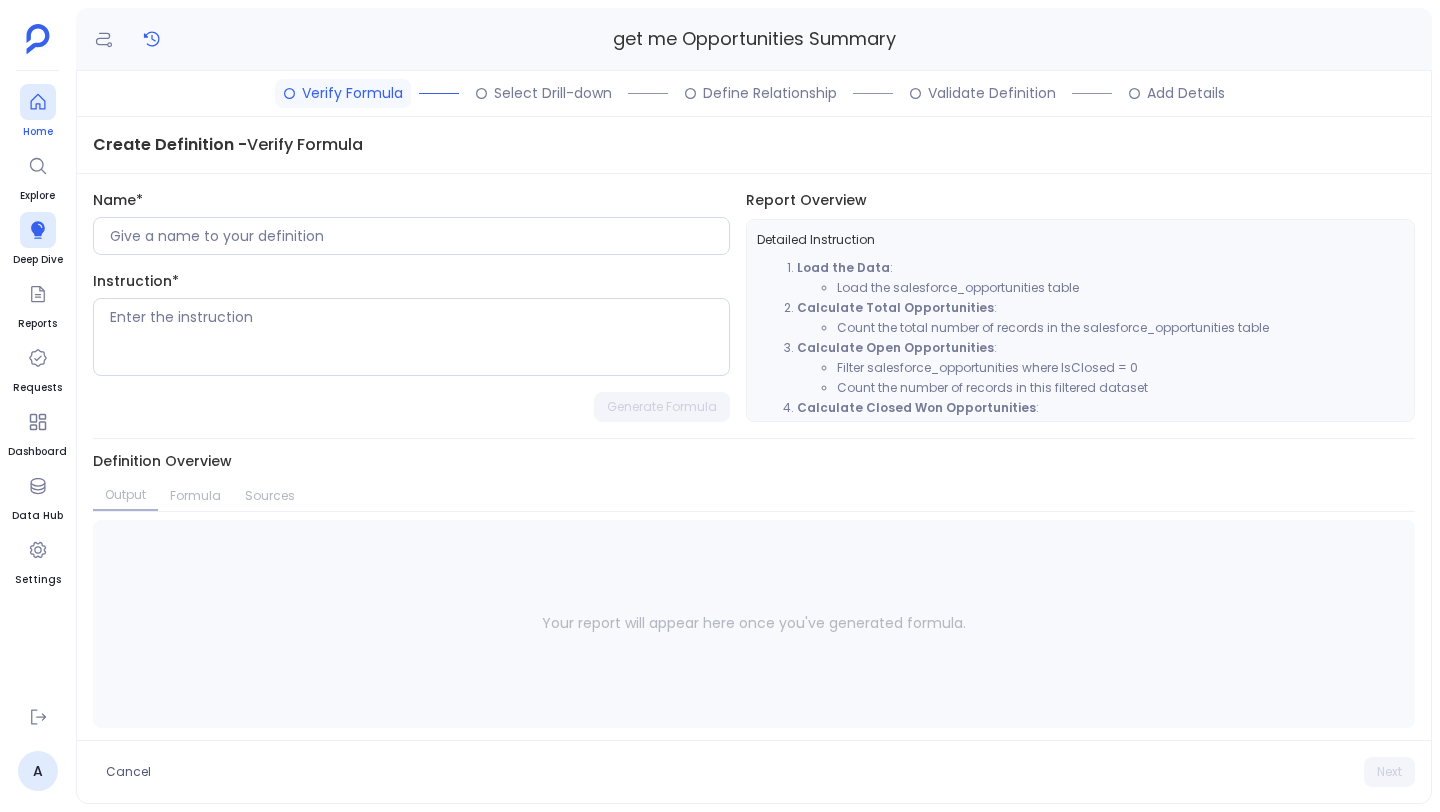 click on "Home" at bounding box center (38, 112) 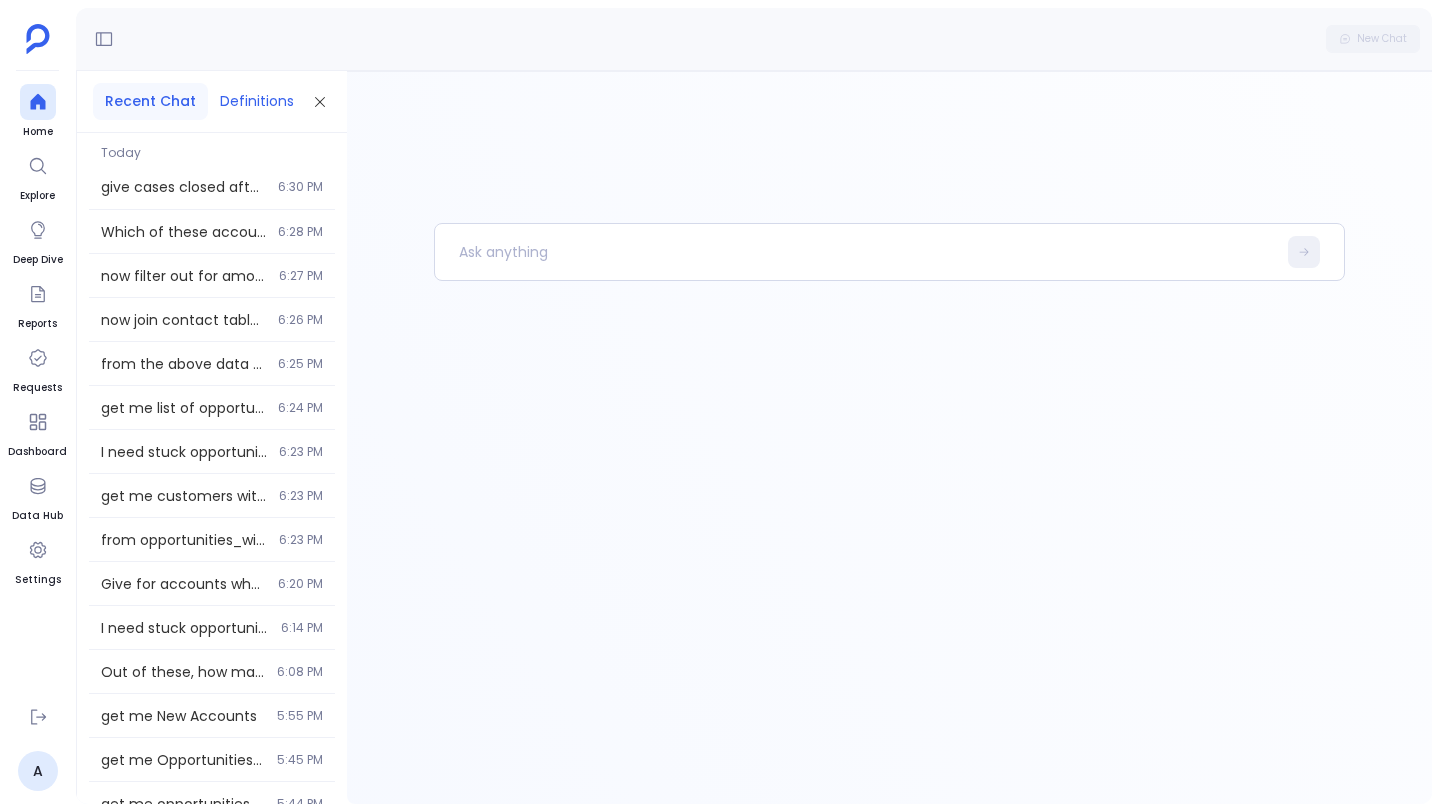 click on "Definitions" at bounding box center (257, 101) 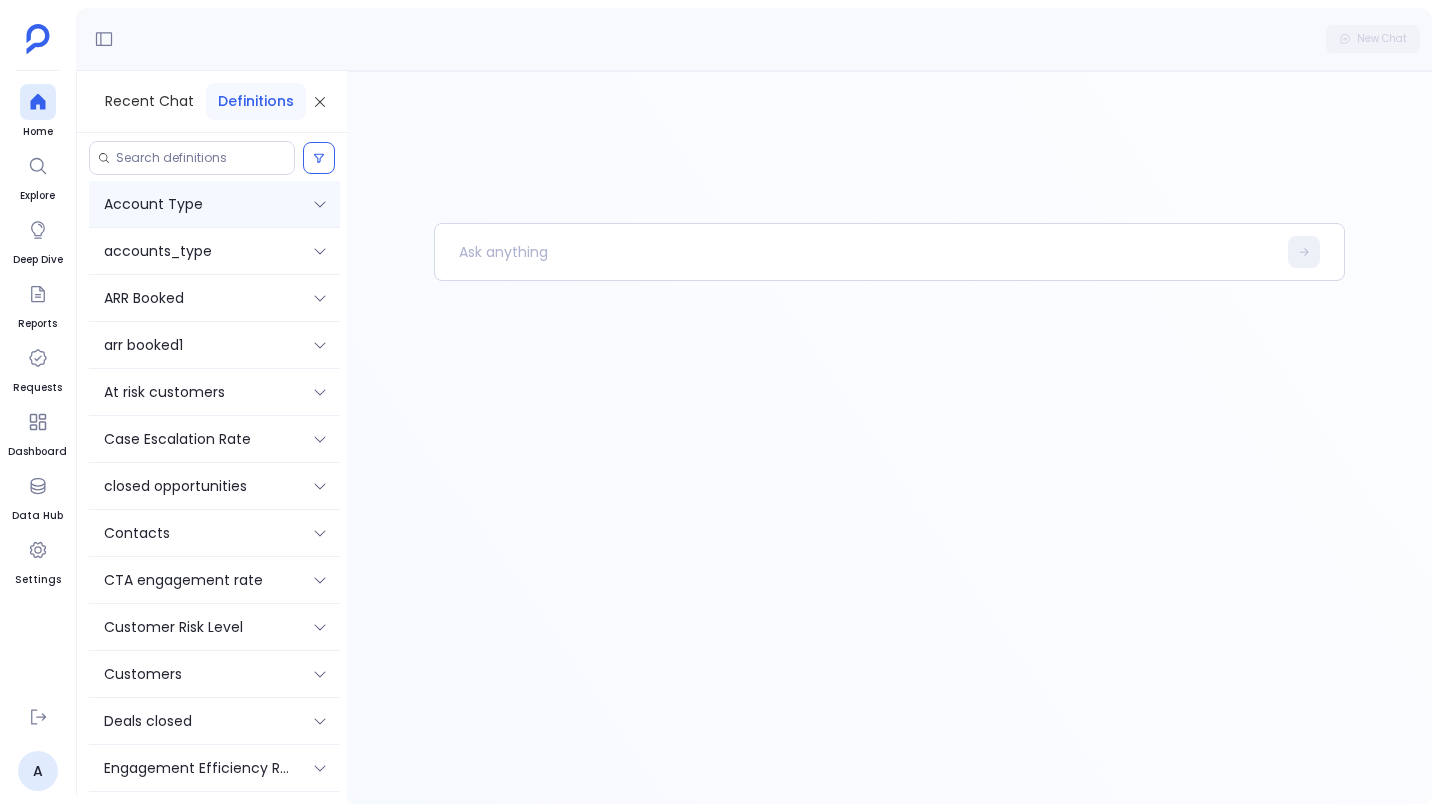 click on "Account Type" at bounding box center [214, 204] 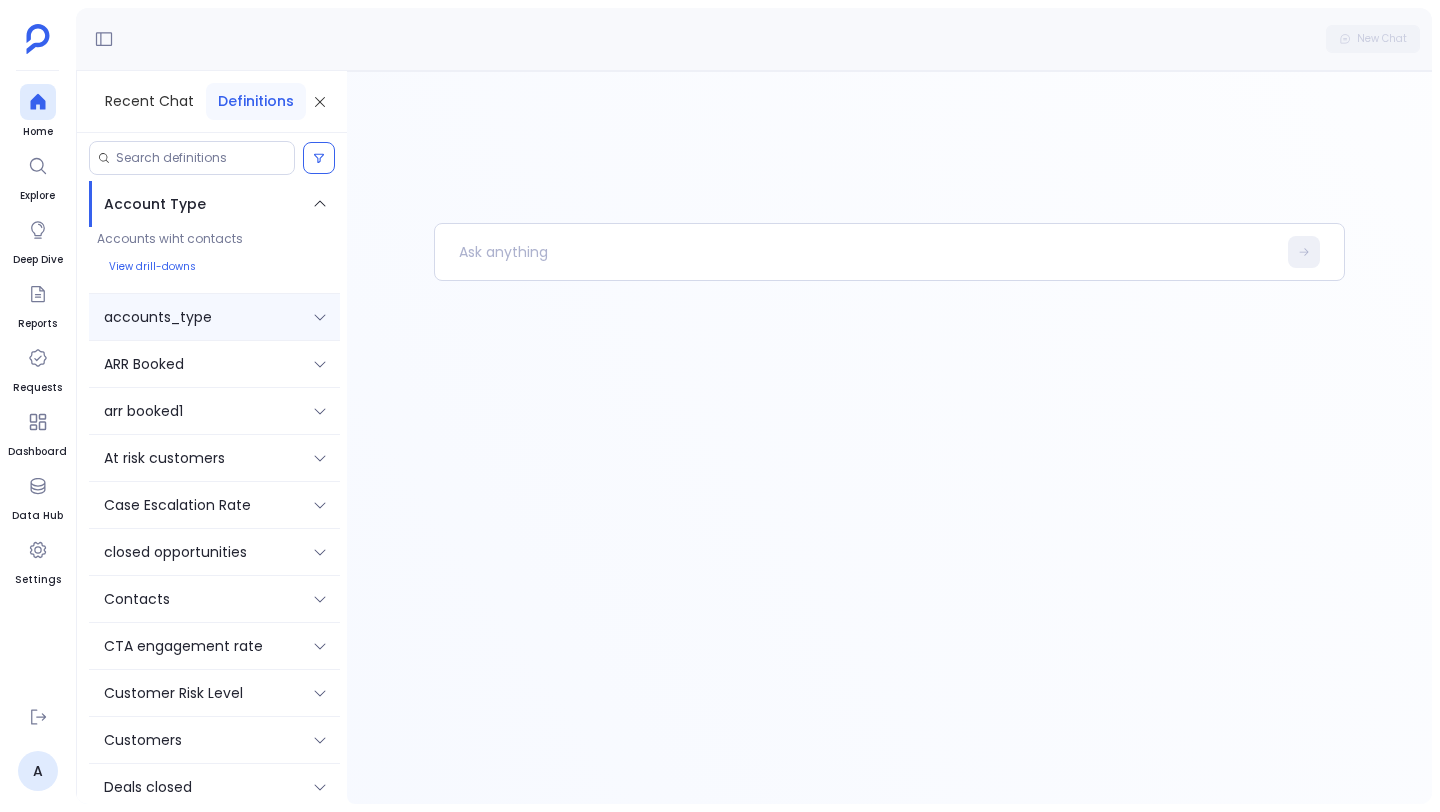 click on "accounts_type" at bounding box center (158, 317) 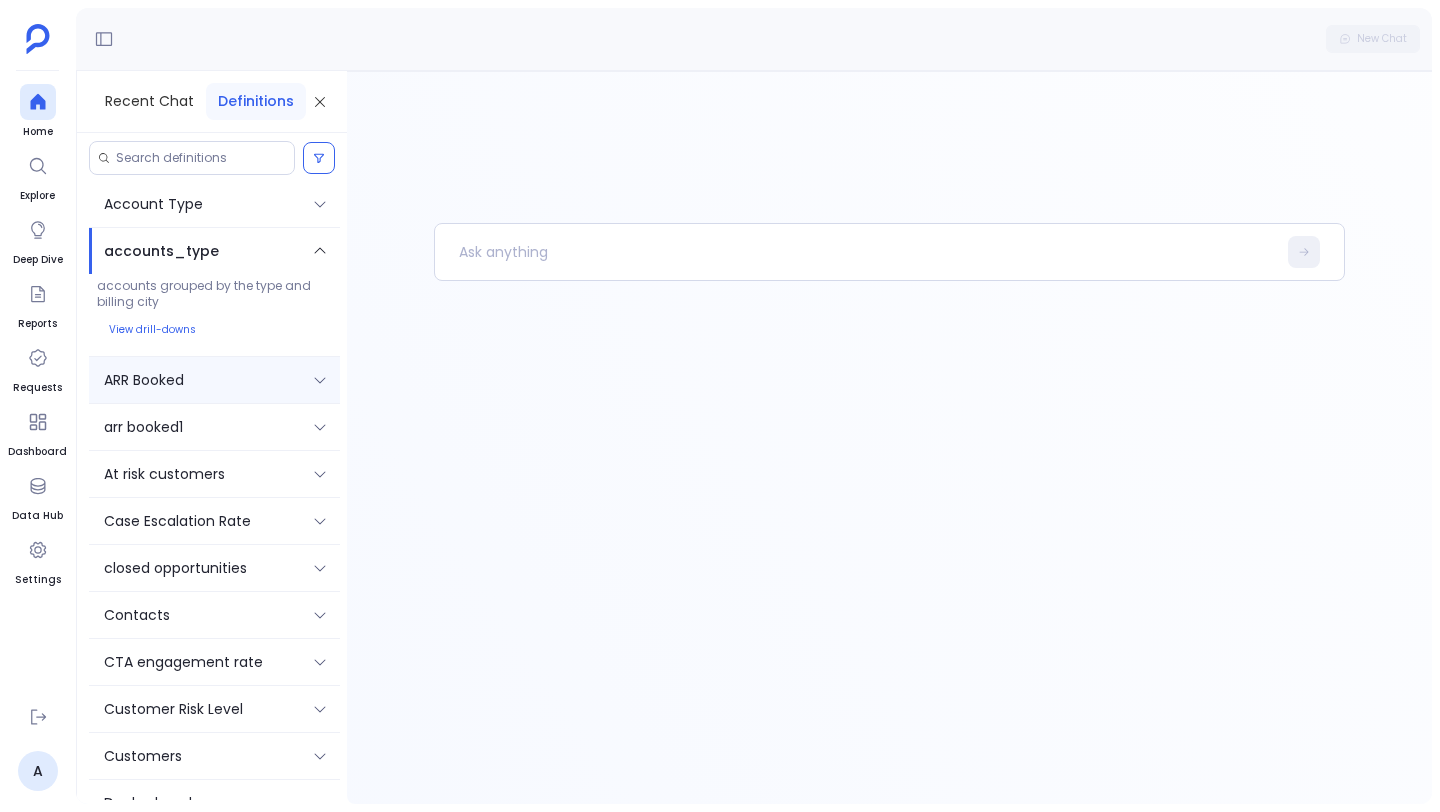 click on "ARR Booked" at bounding box center (144, 380) 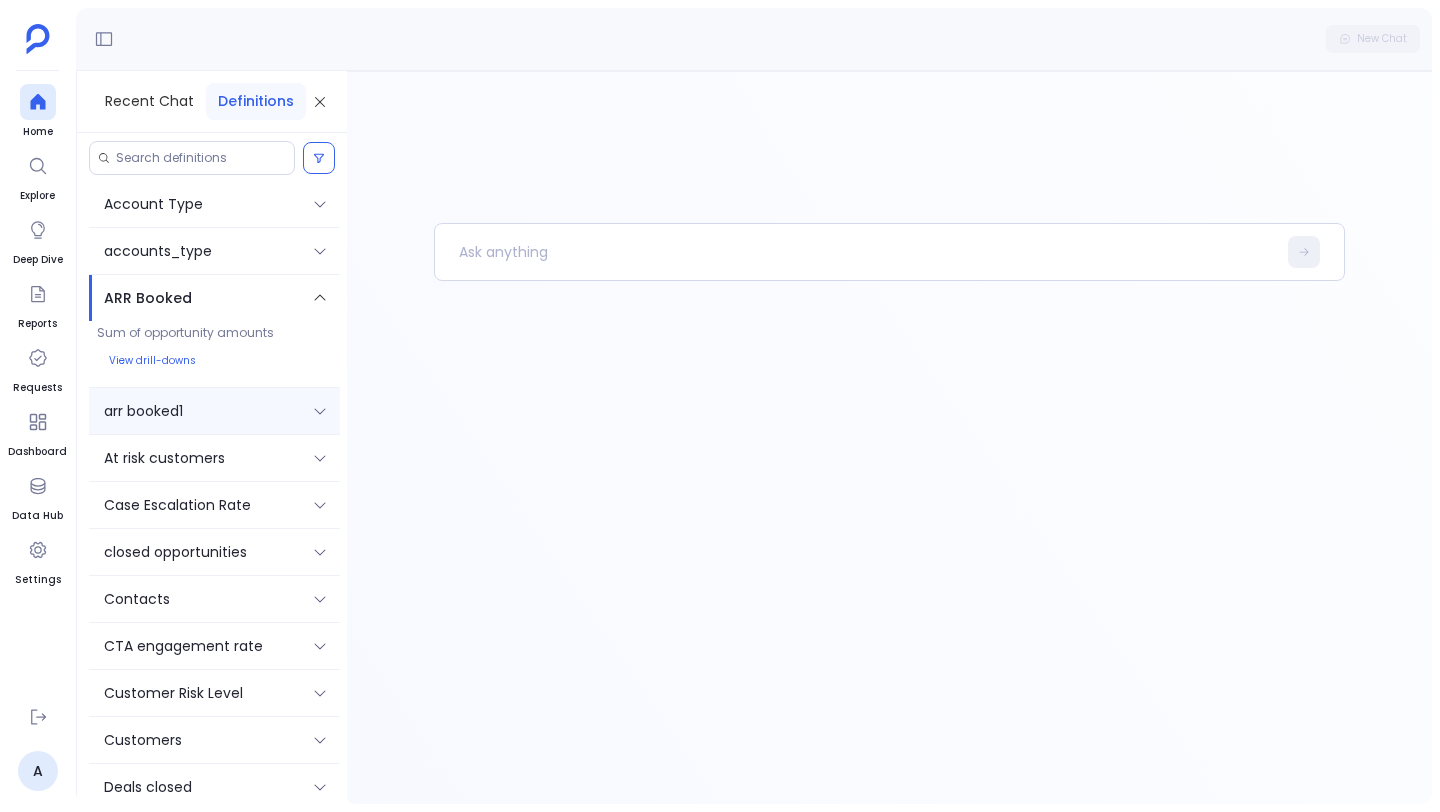 click on "arr booked1" at bounding box center (214, 411) 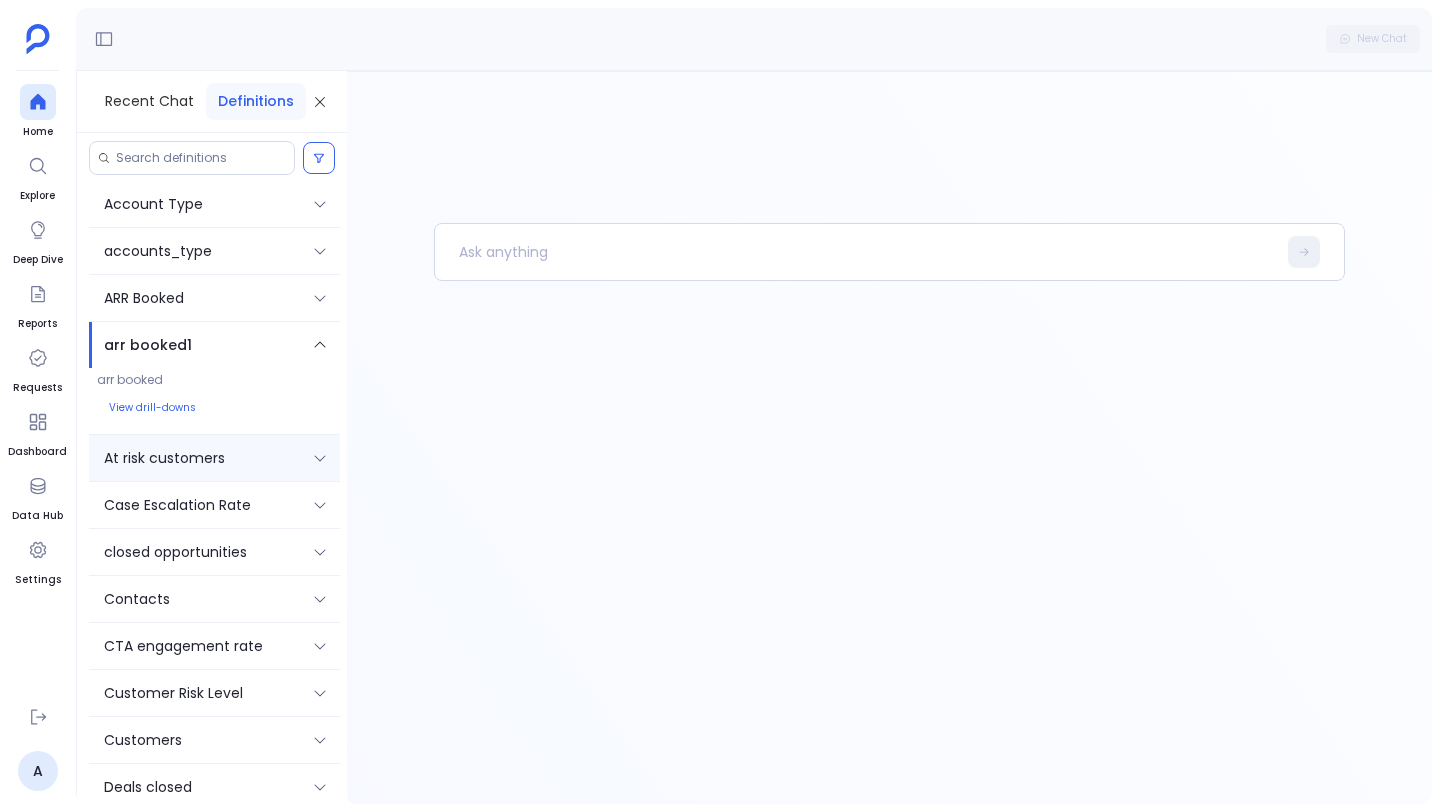 click on "At risk customers" at bounding box center [164, 458] 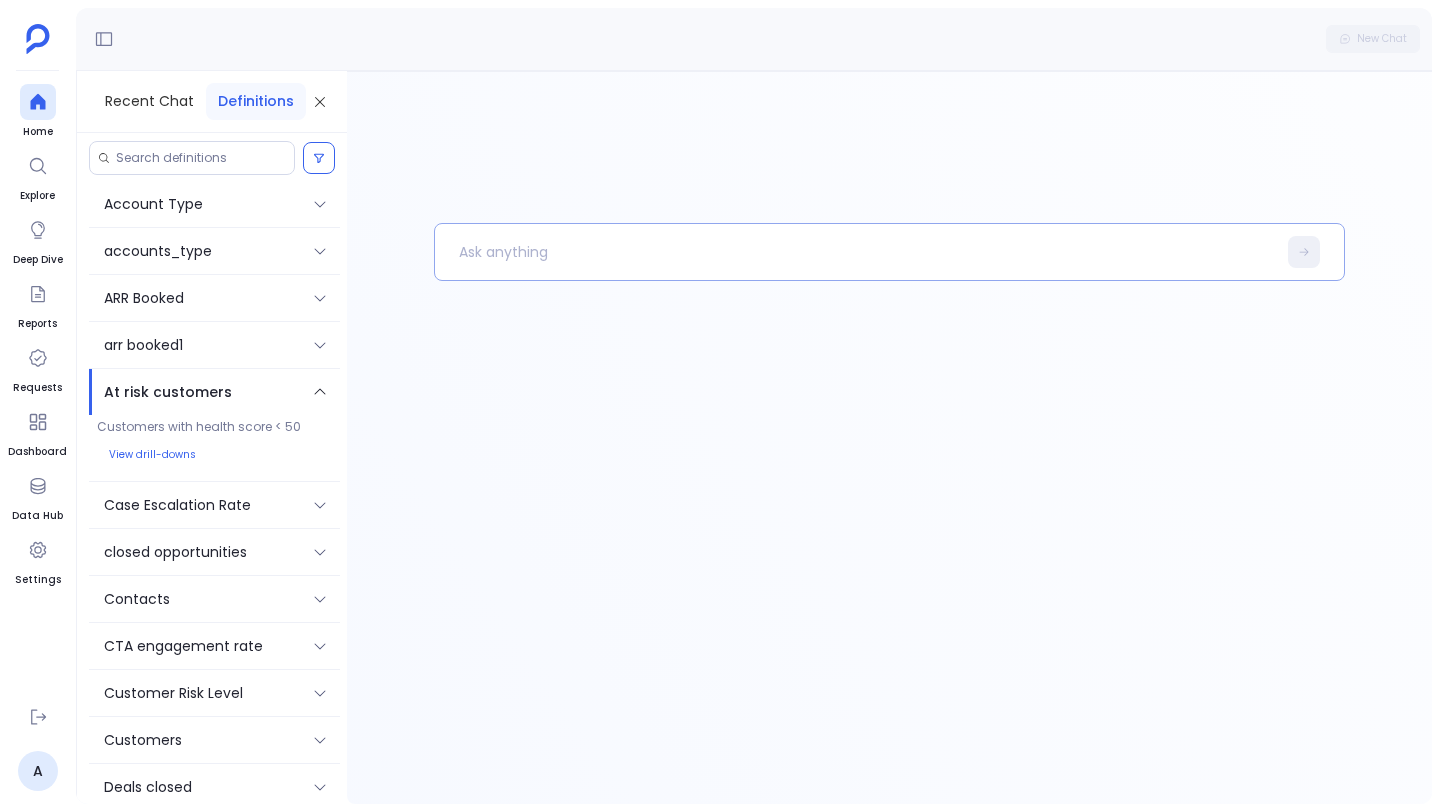 click at bounding box center (855, 252) 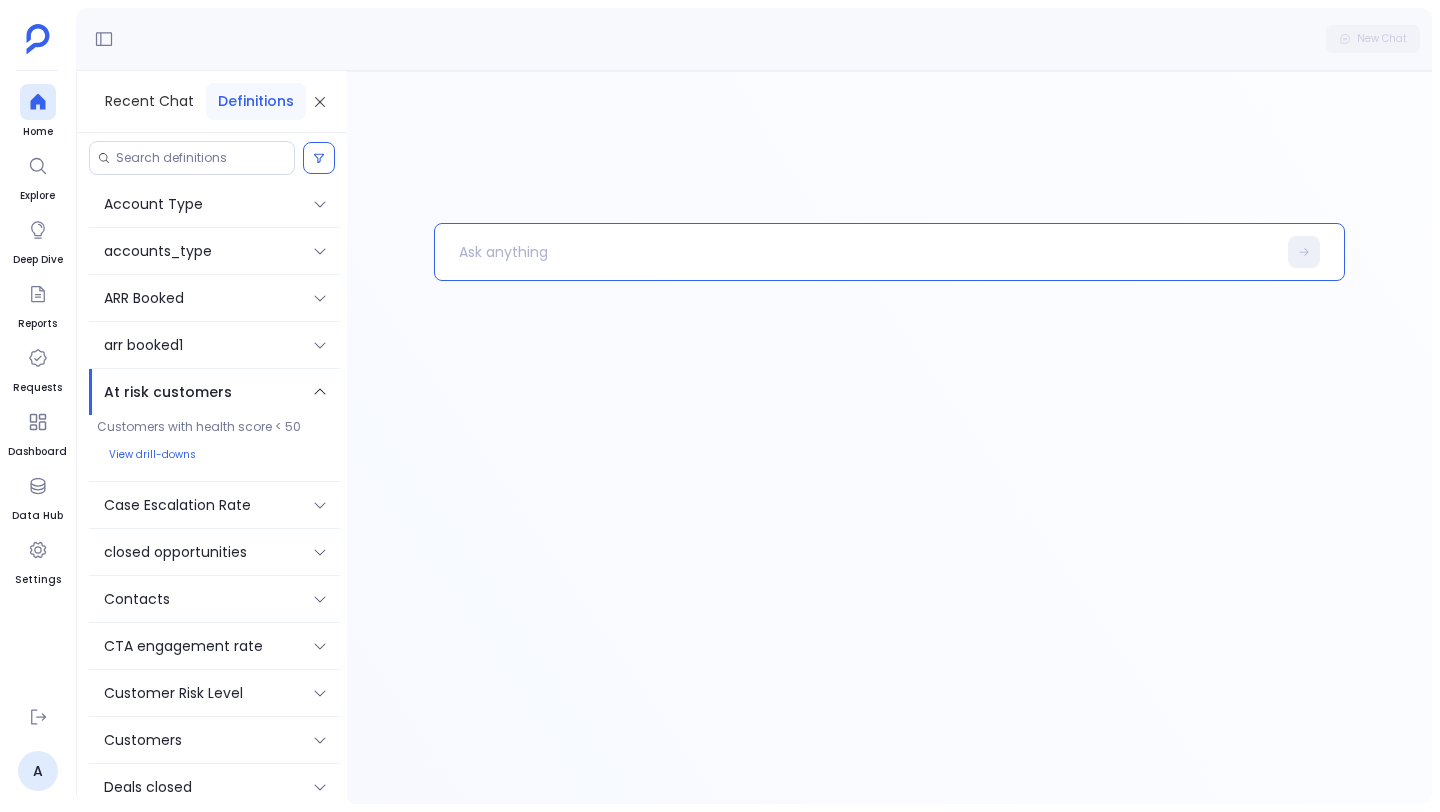 type 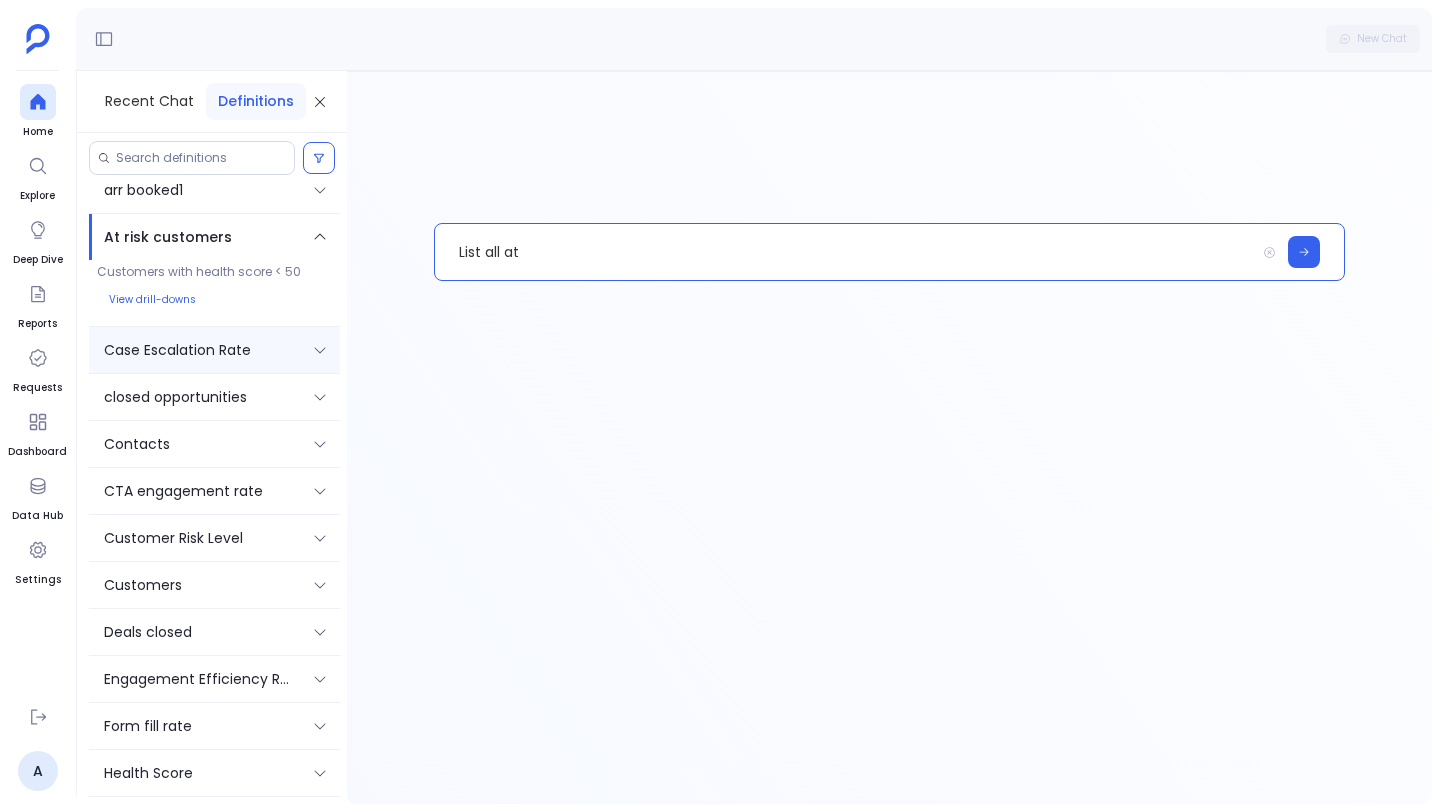 scroll, scrollTop: 220, scrollLeft: 0, axis: vertical 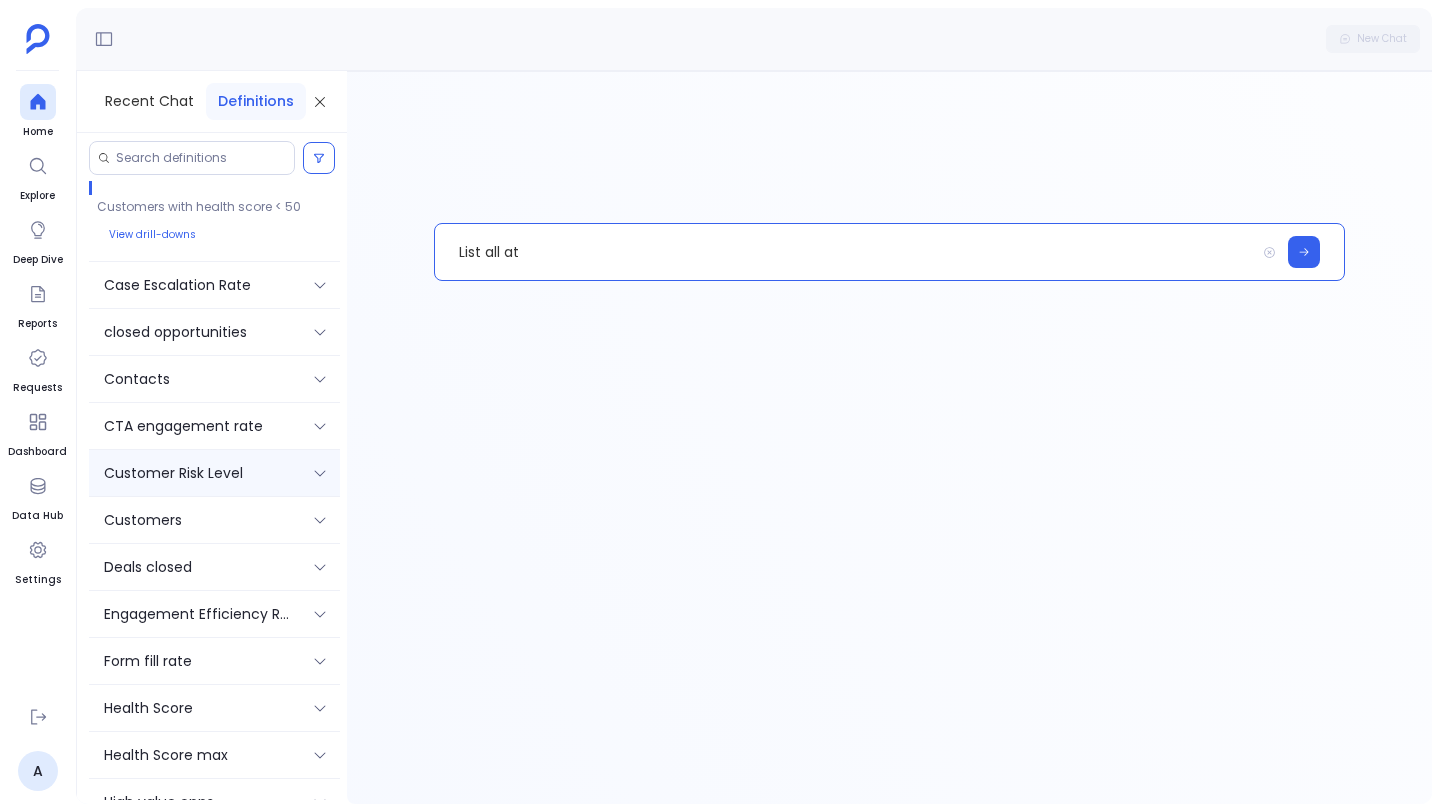 click on "Customer Risk Level" at bounding box center (173, 473) 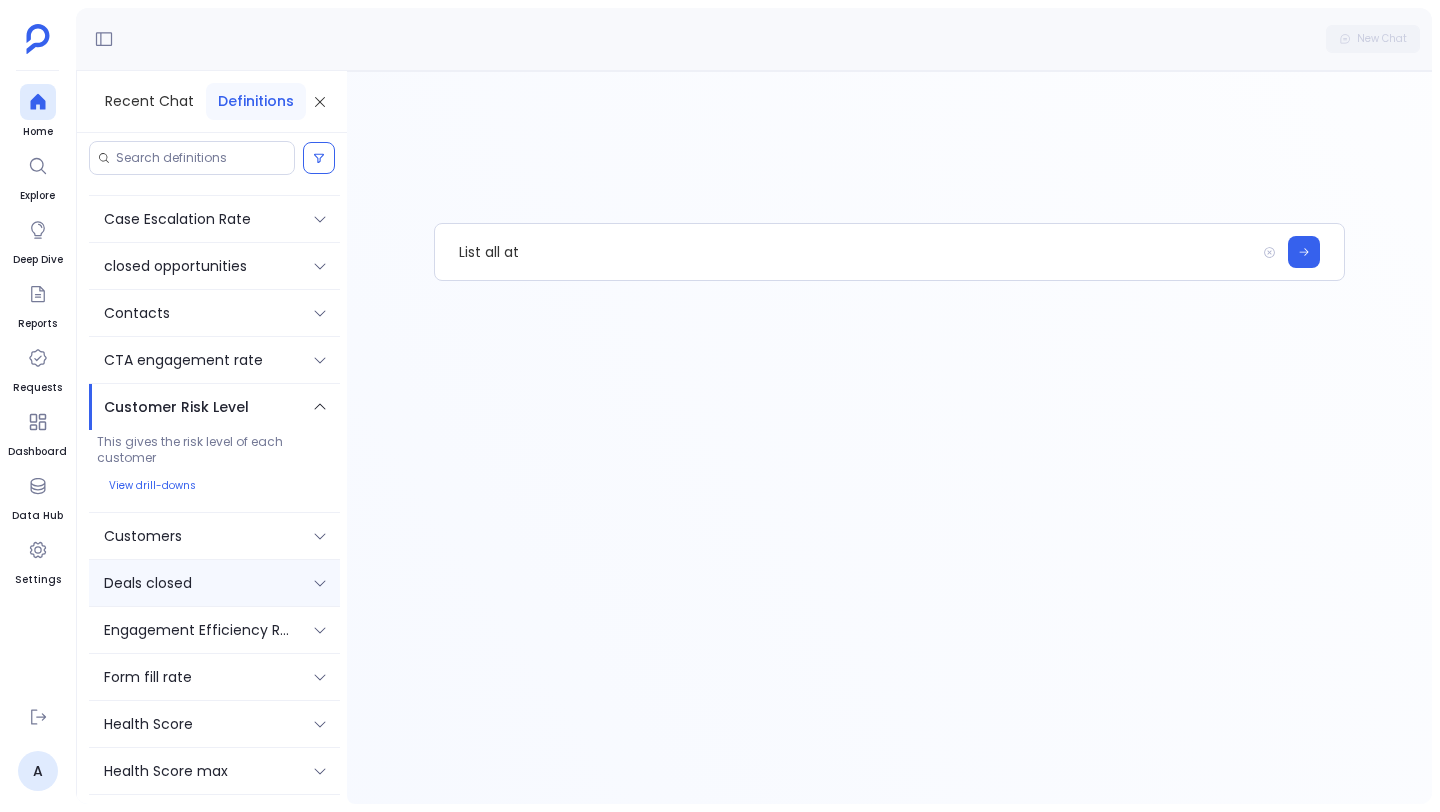 click on "Deals closed" at bounding box center [148, 583] 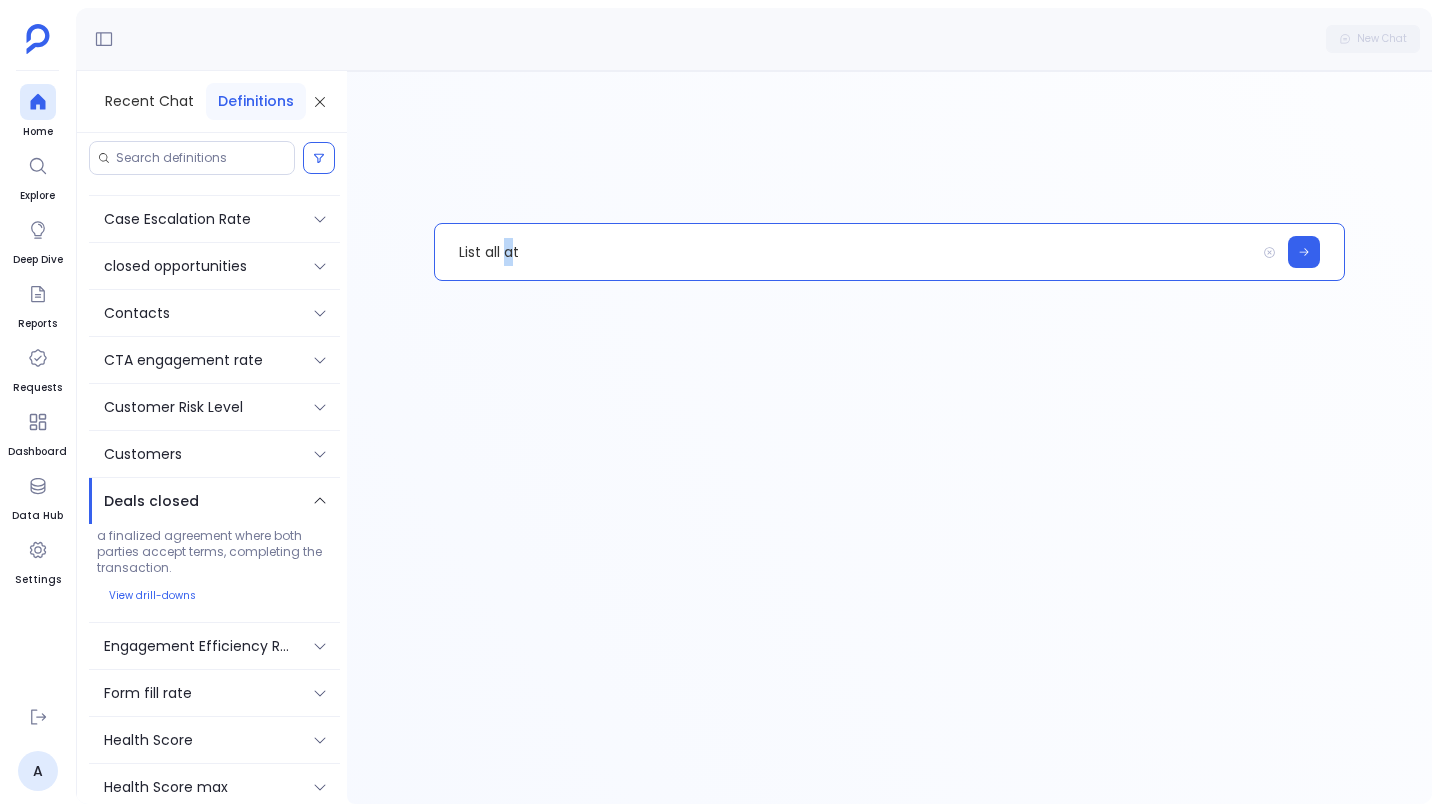 click on "List all at" at bounding box center [845, 252] 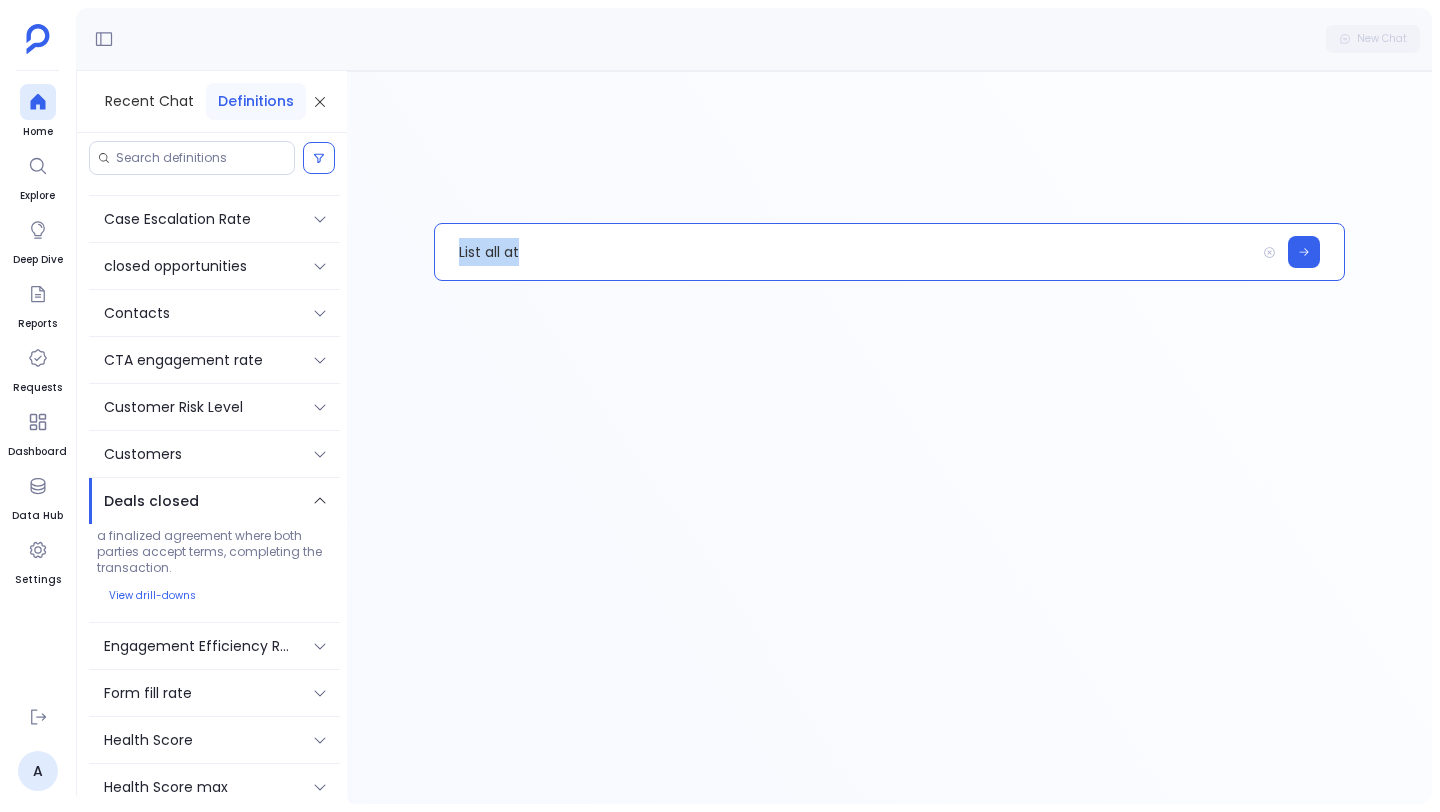 click on "List all at" at bounding box center (845, 252) 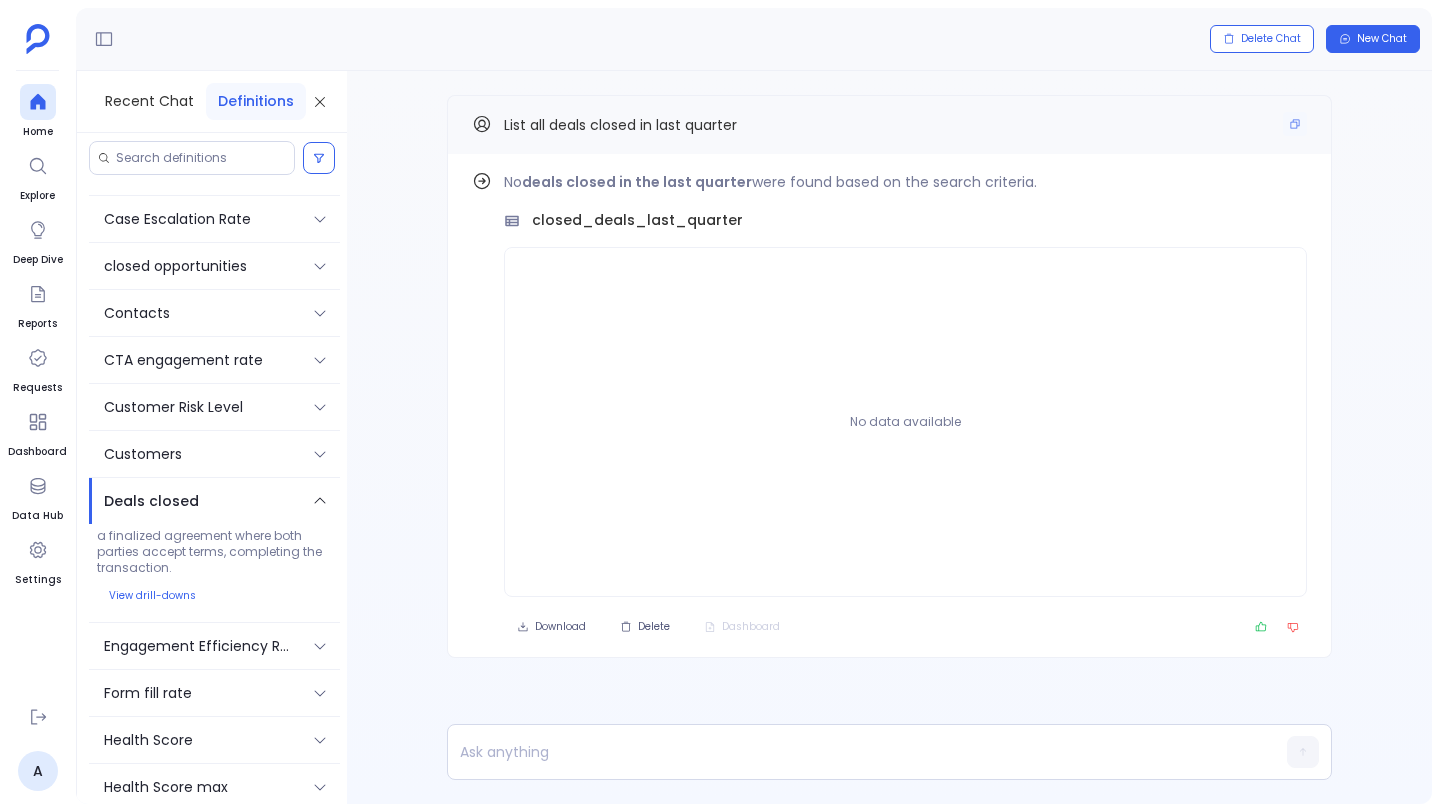 click on "List all deals closed in last quarter" at bounding box center [620, 125] 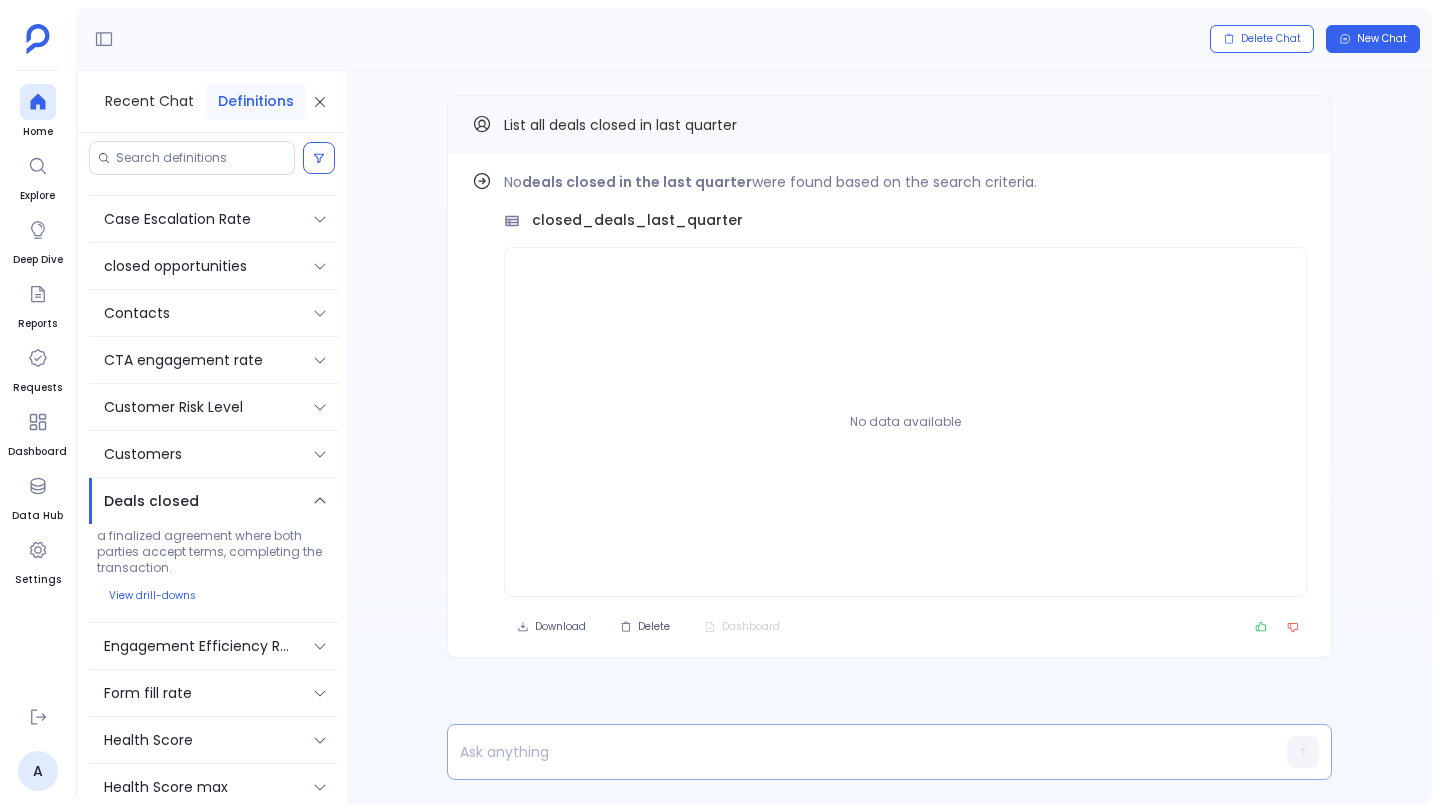 click at bounding box center (851, 752) 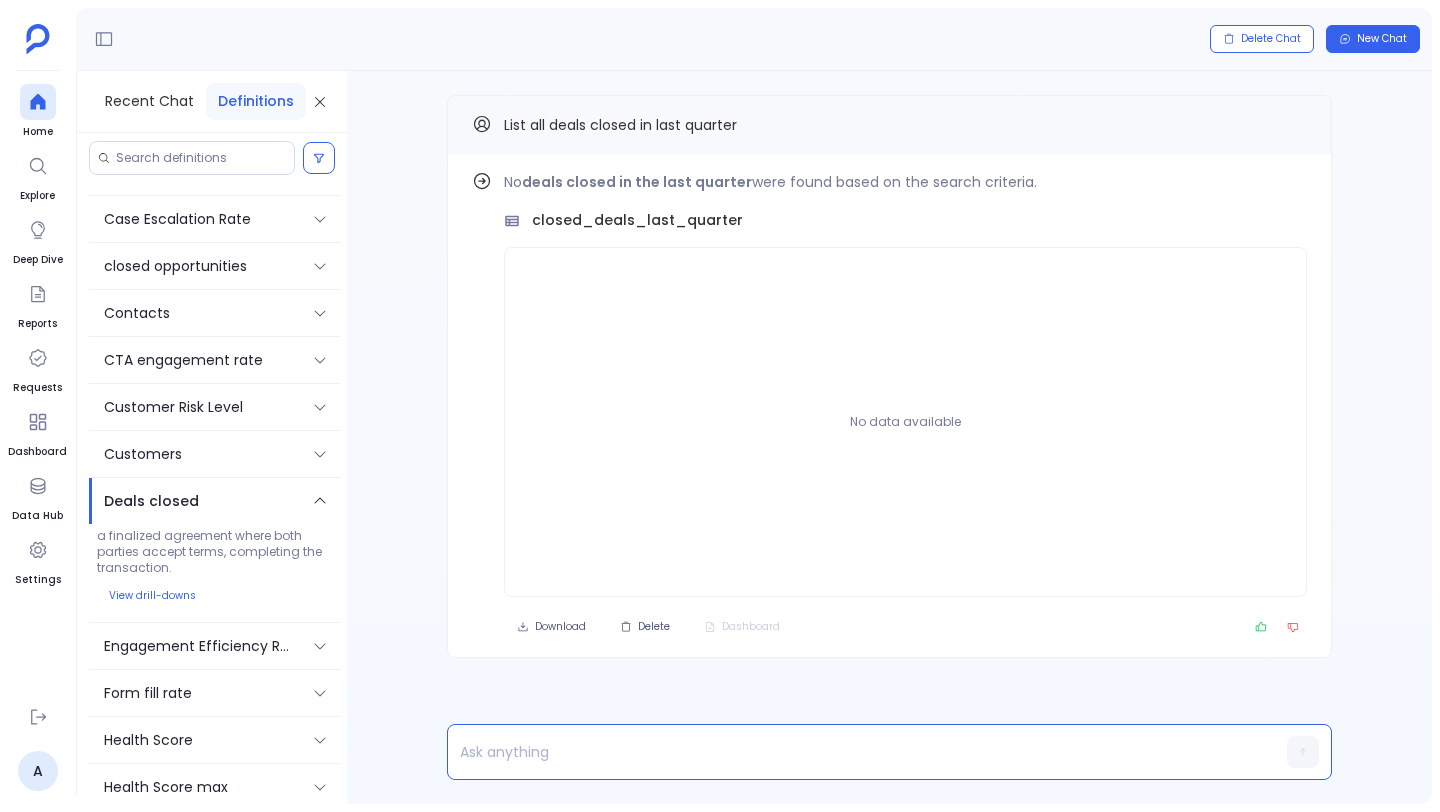 type 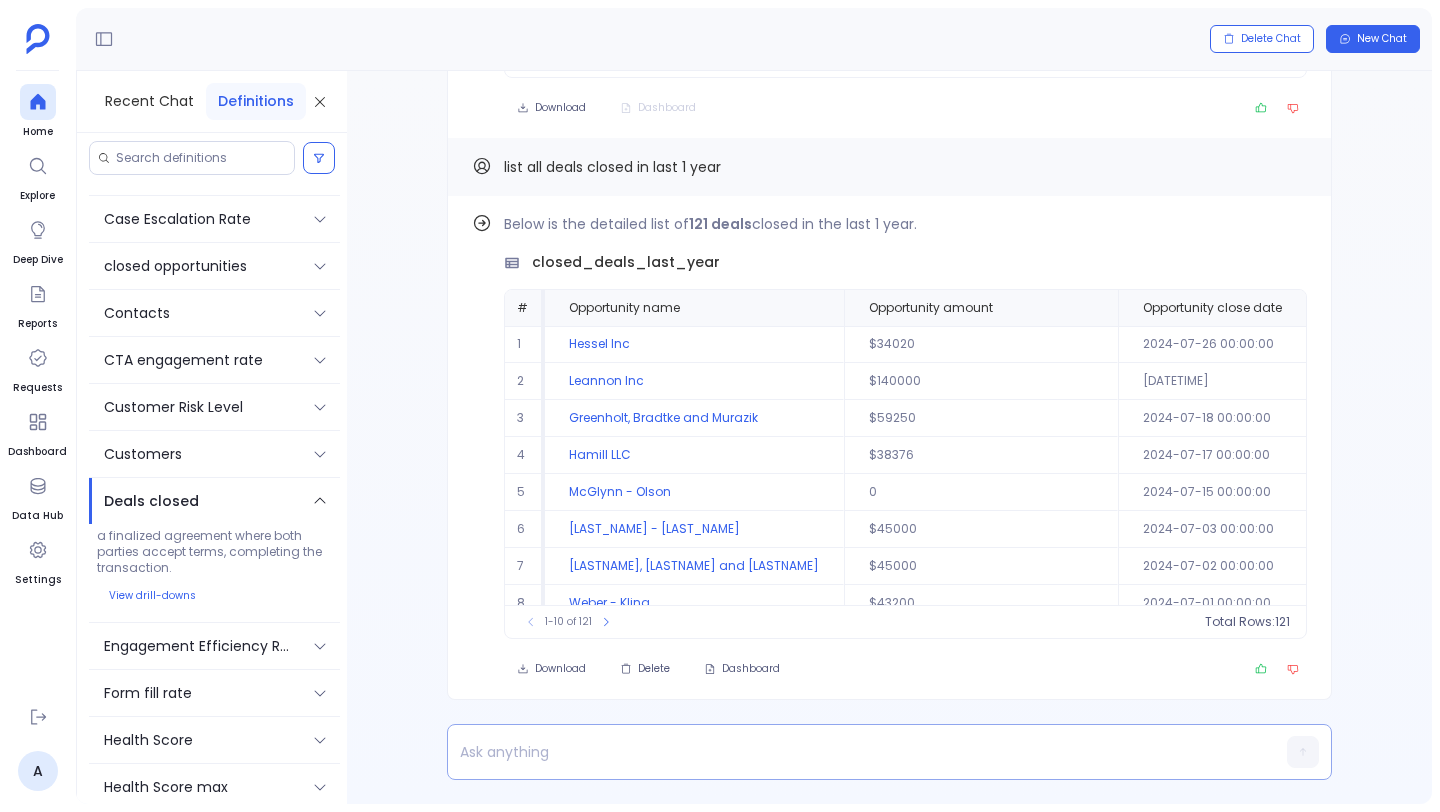 click at bounding box center (851, 752) 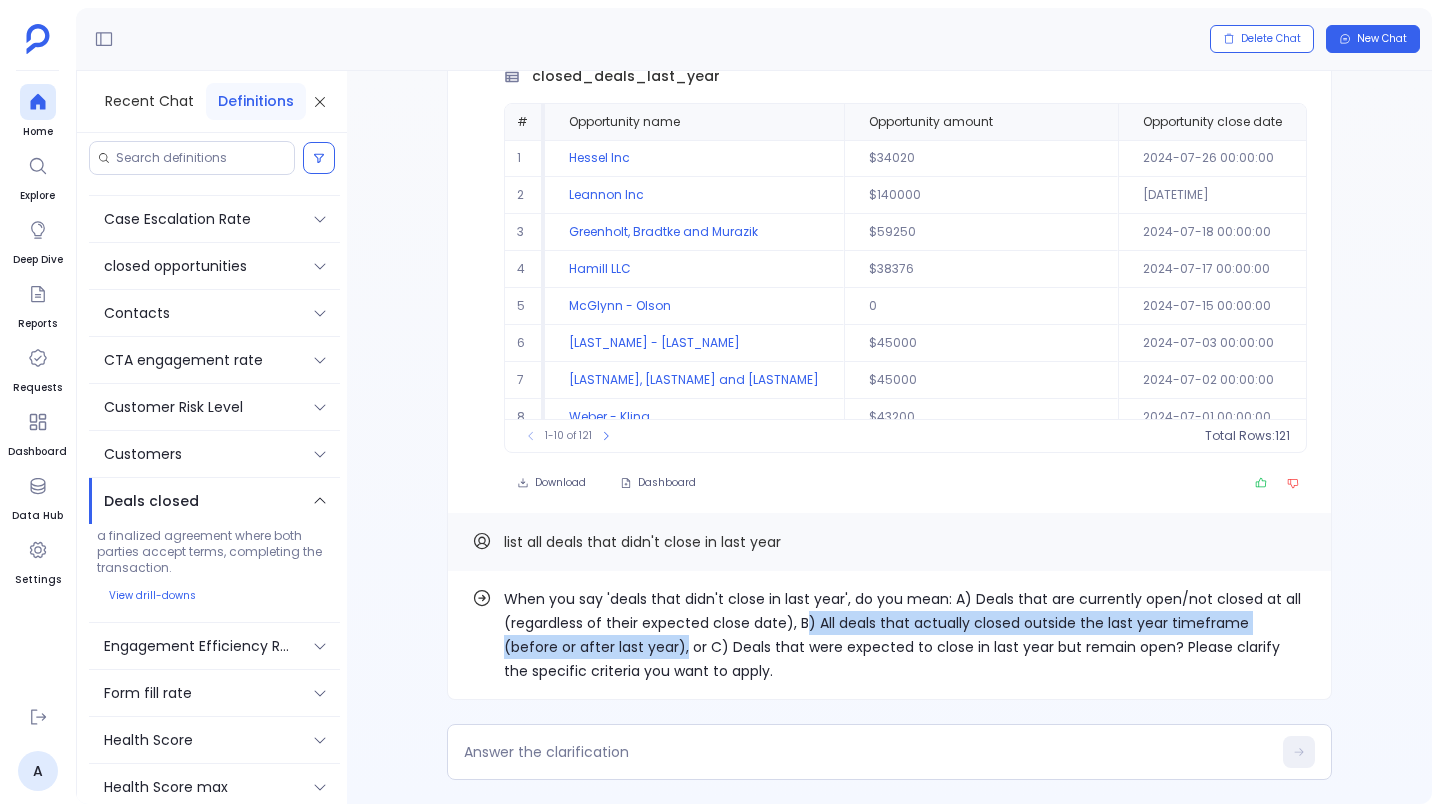 drag, startPoint x: 806, startPoint y: 625, endPoint x: 627, endPoint y: 647, distance: 180.3469 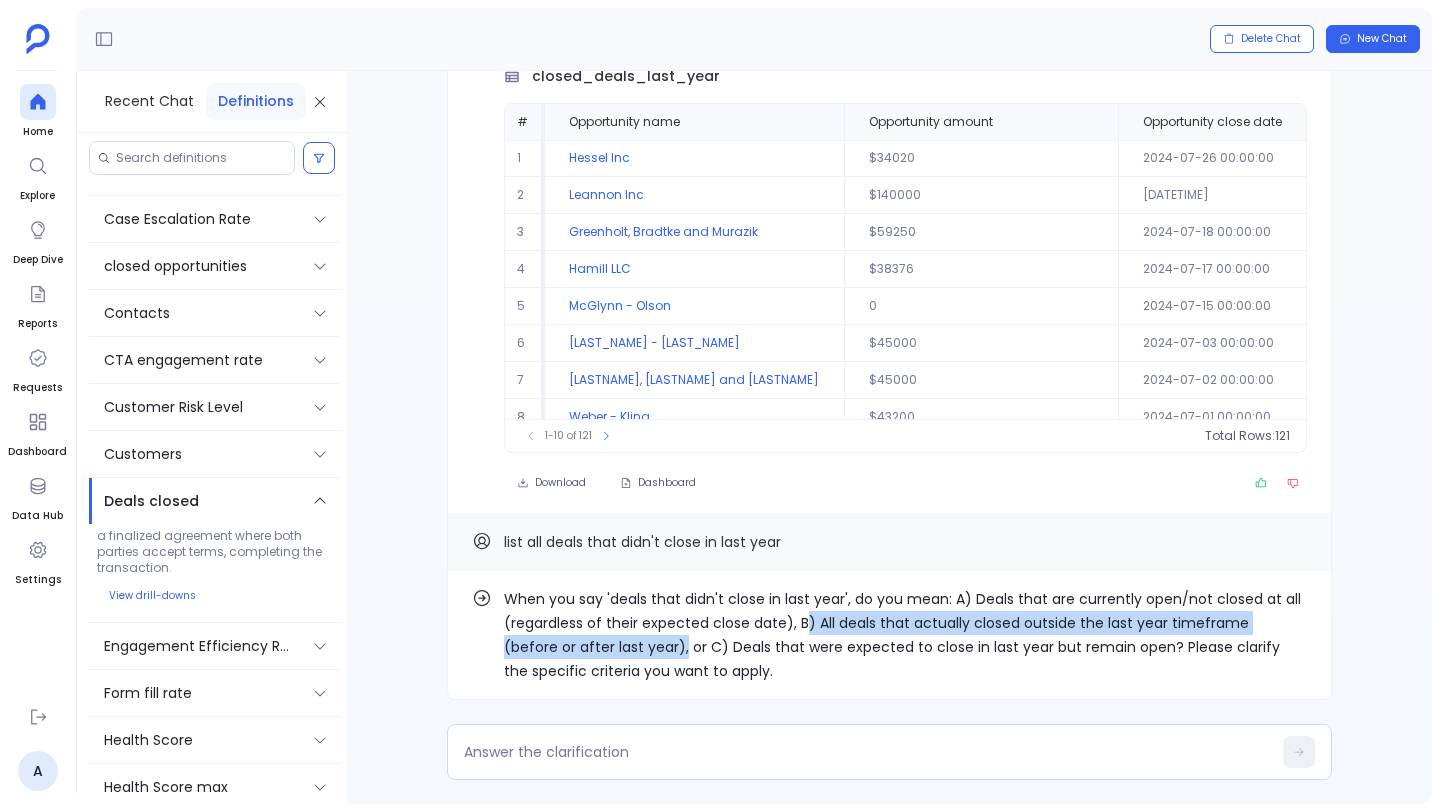 copy on ") All deals that actually closed outside the last year timeframe (before or after last year)," 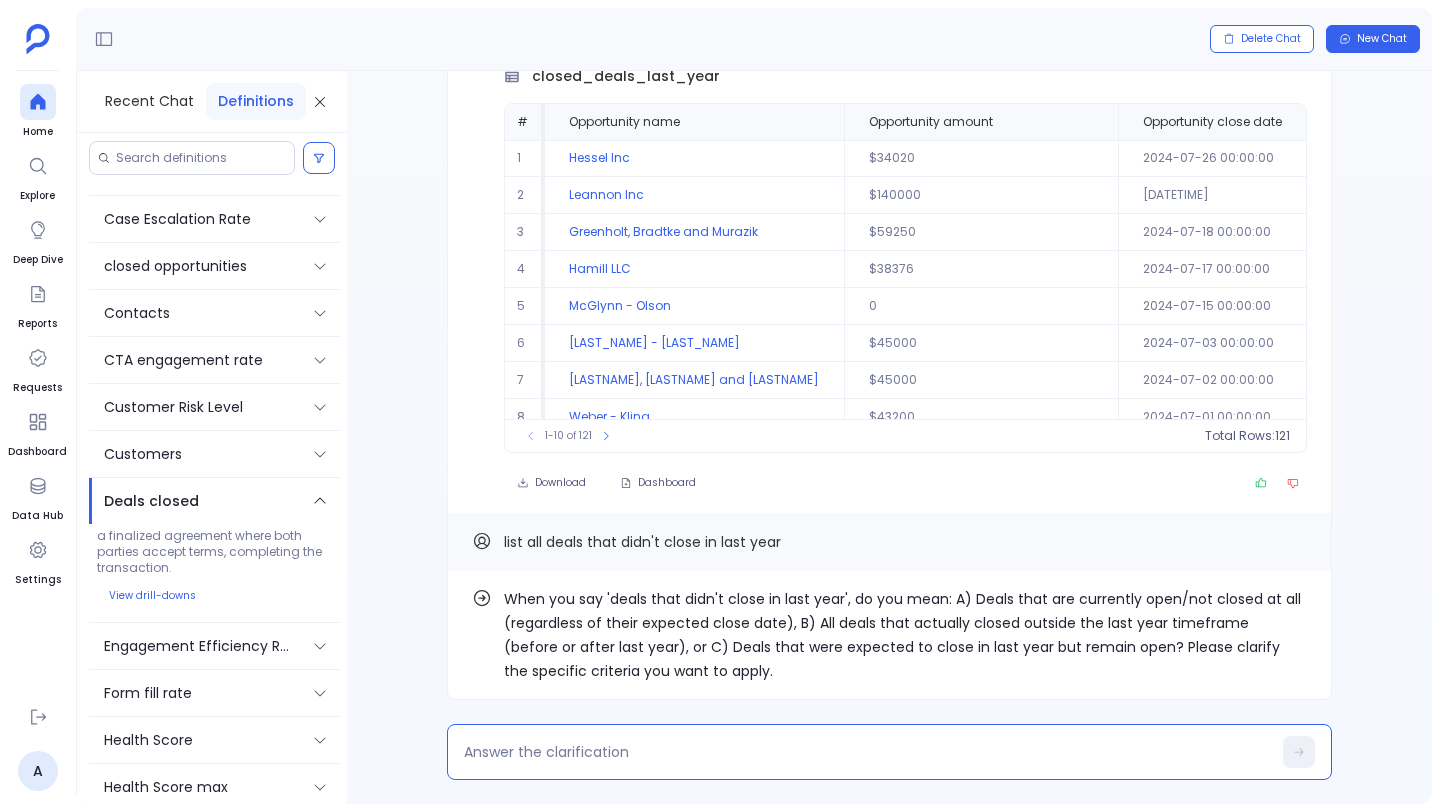 click at bounding box center [867, 752] 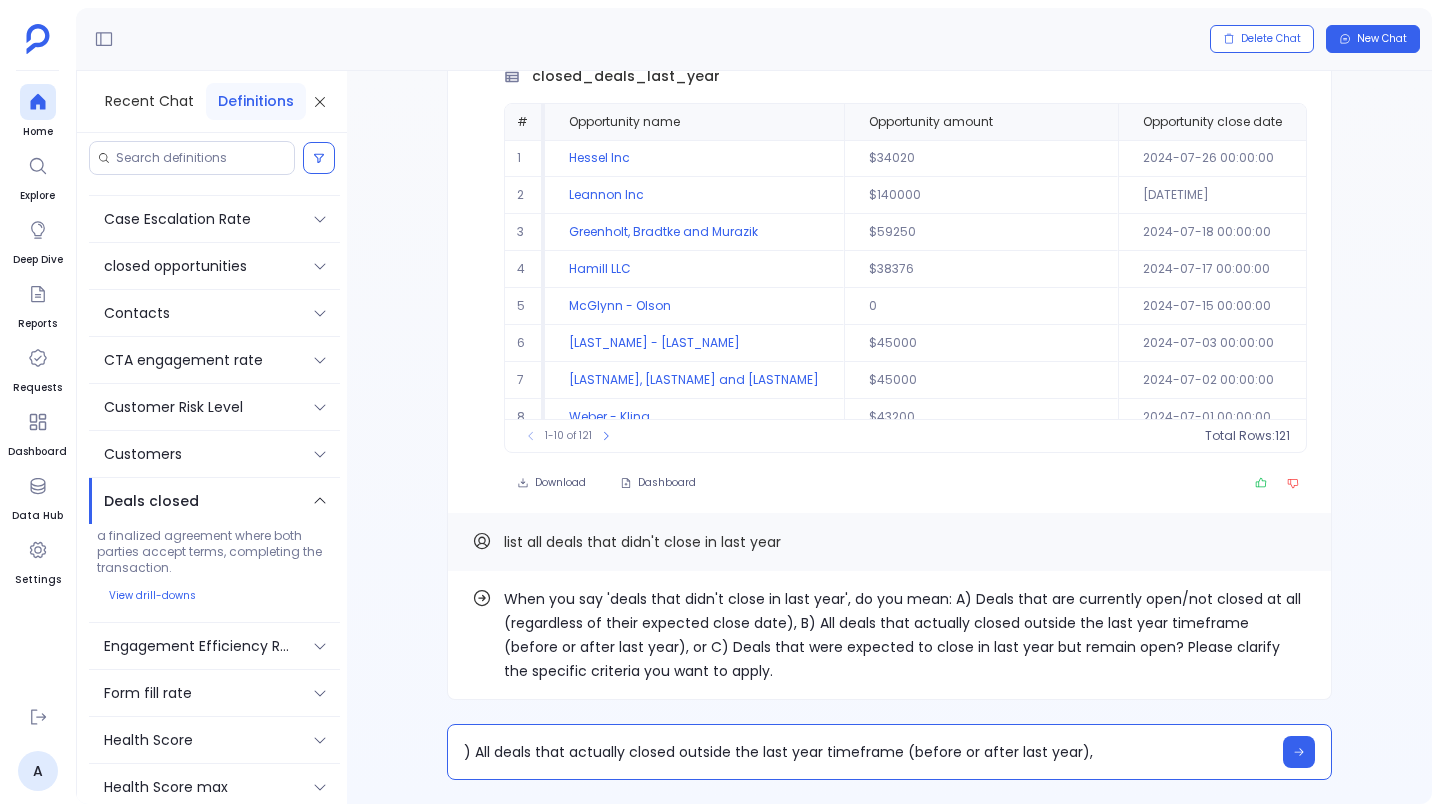 click on ") All deals that actually closed outside the last year timeframe (before or after last year)," at bounding box center (867, 752) 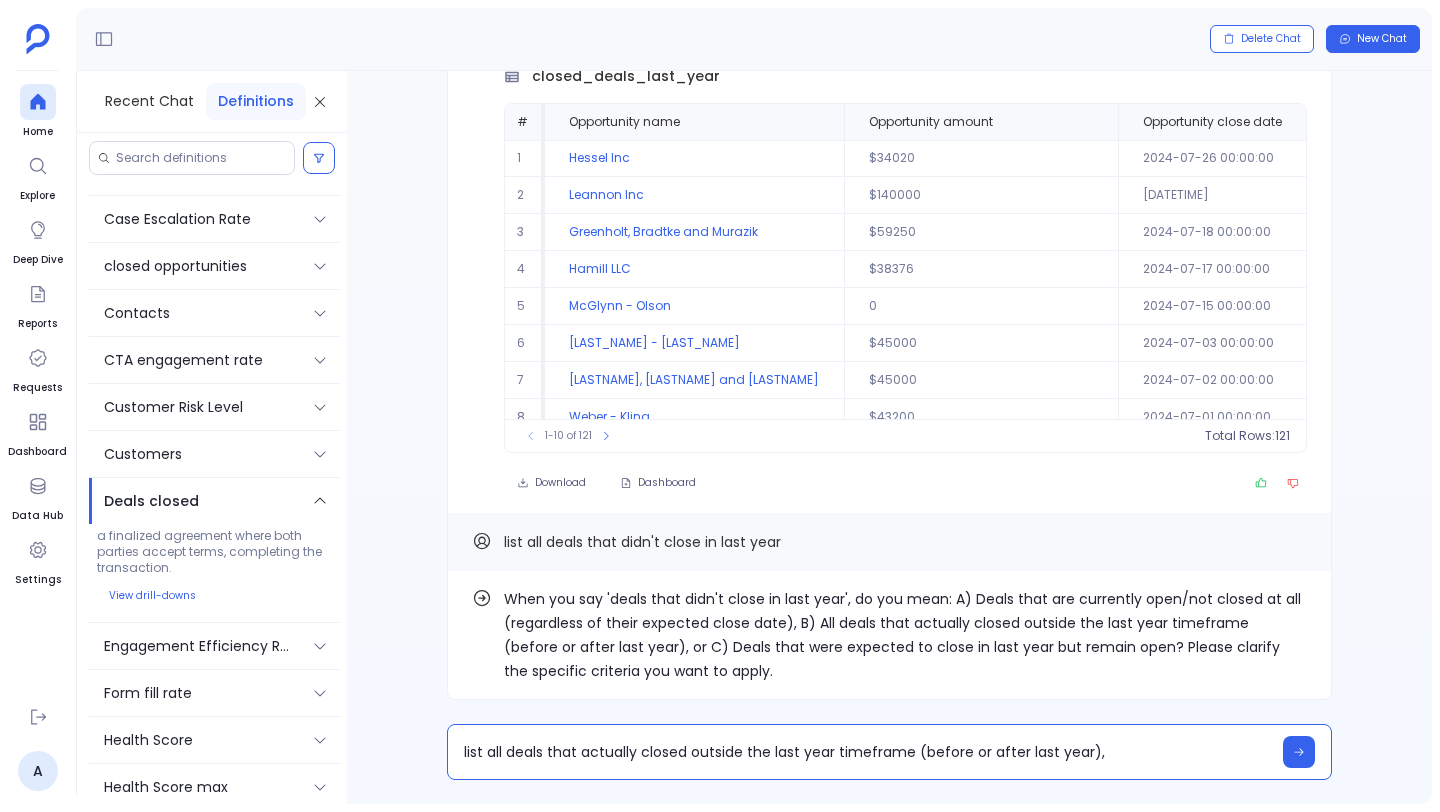 drag, startPoint x: 1107, startPoint y: 754, endPoint x: 912, endPoint y: 748, distance: 195.09229 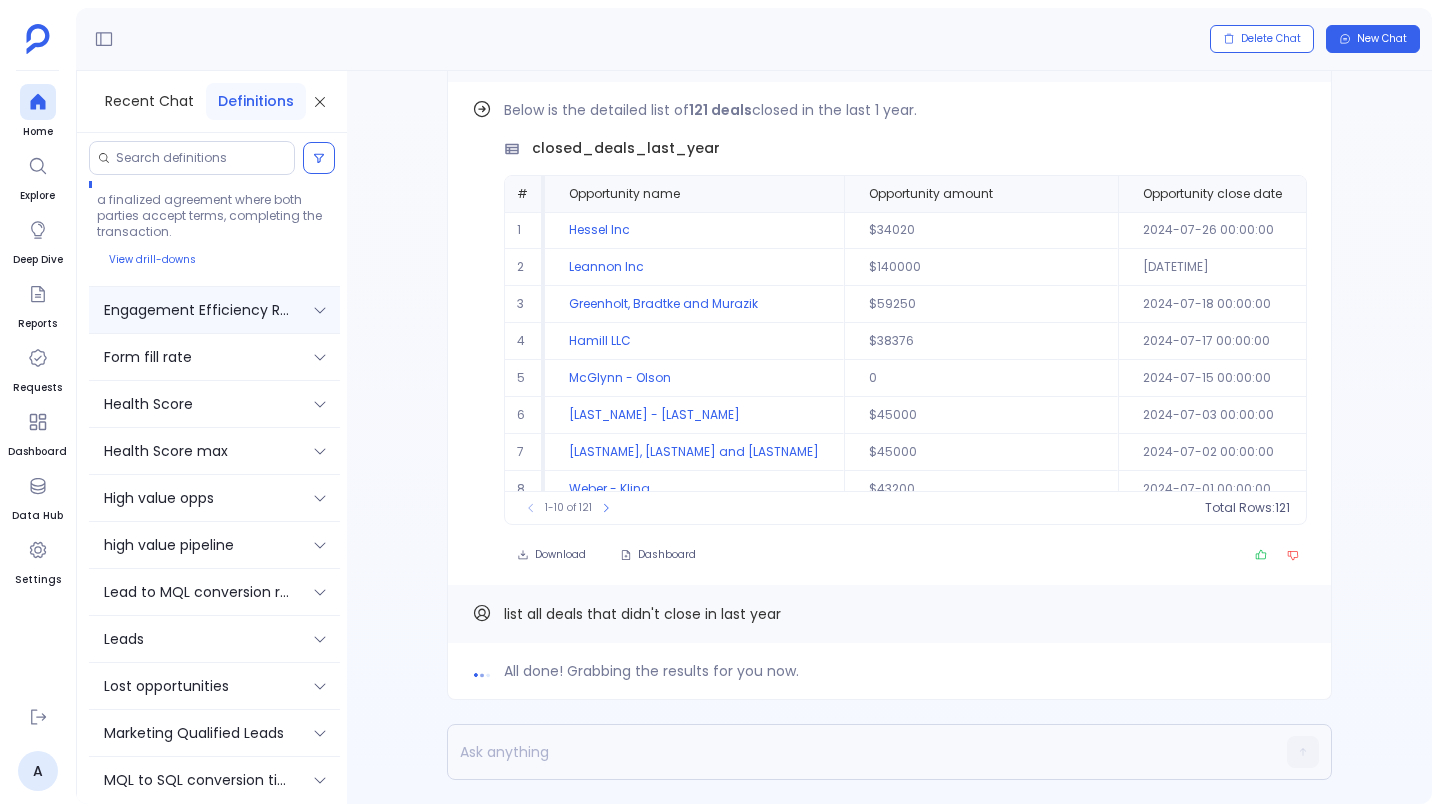scroll, scrollTop: 560, scrollLeft: 0, axis: vertical 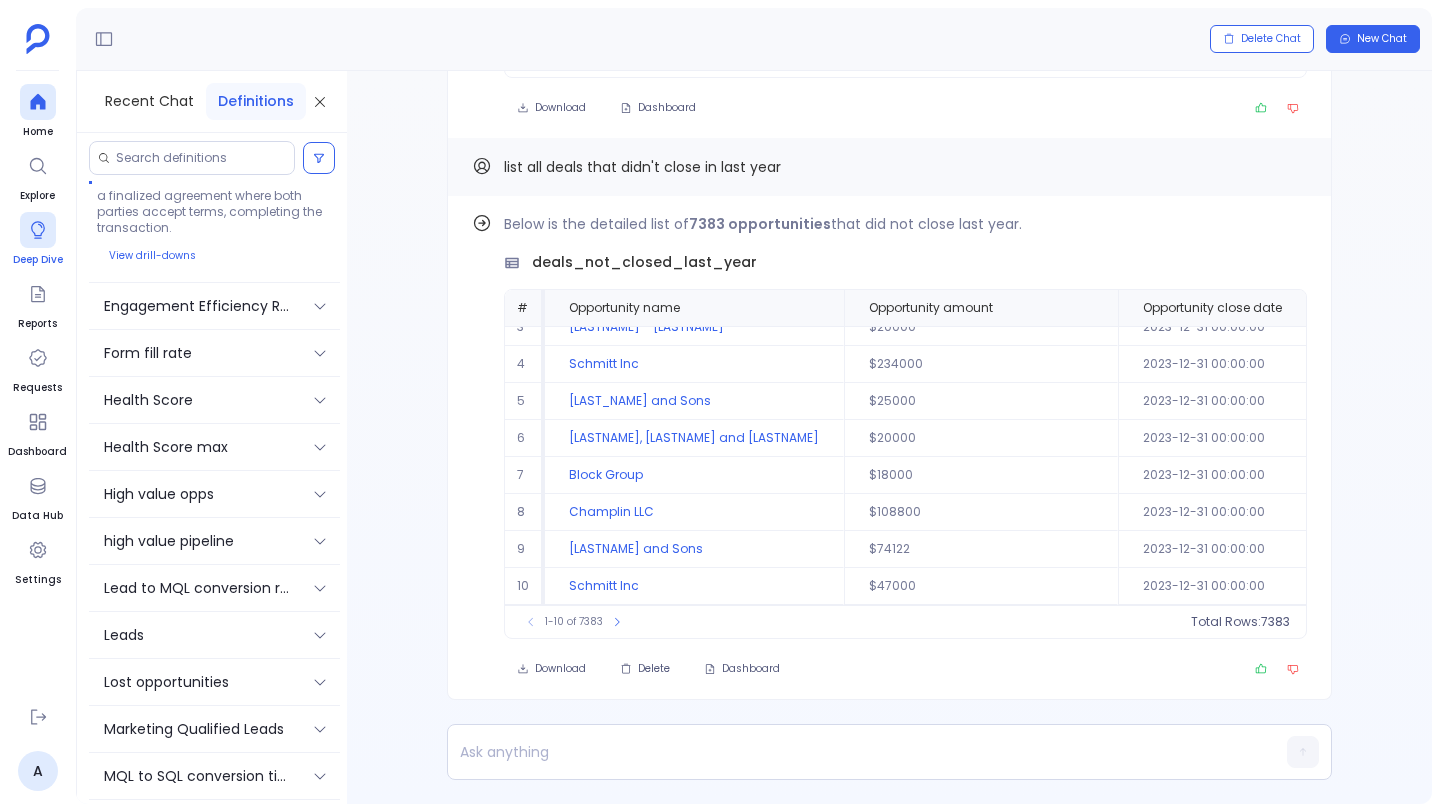 click at bounding box center [38, 230] 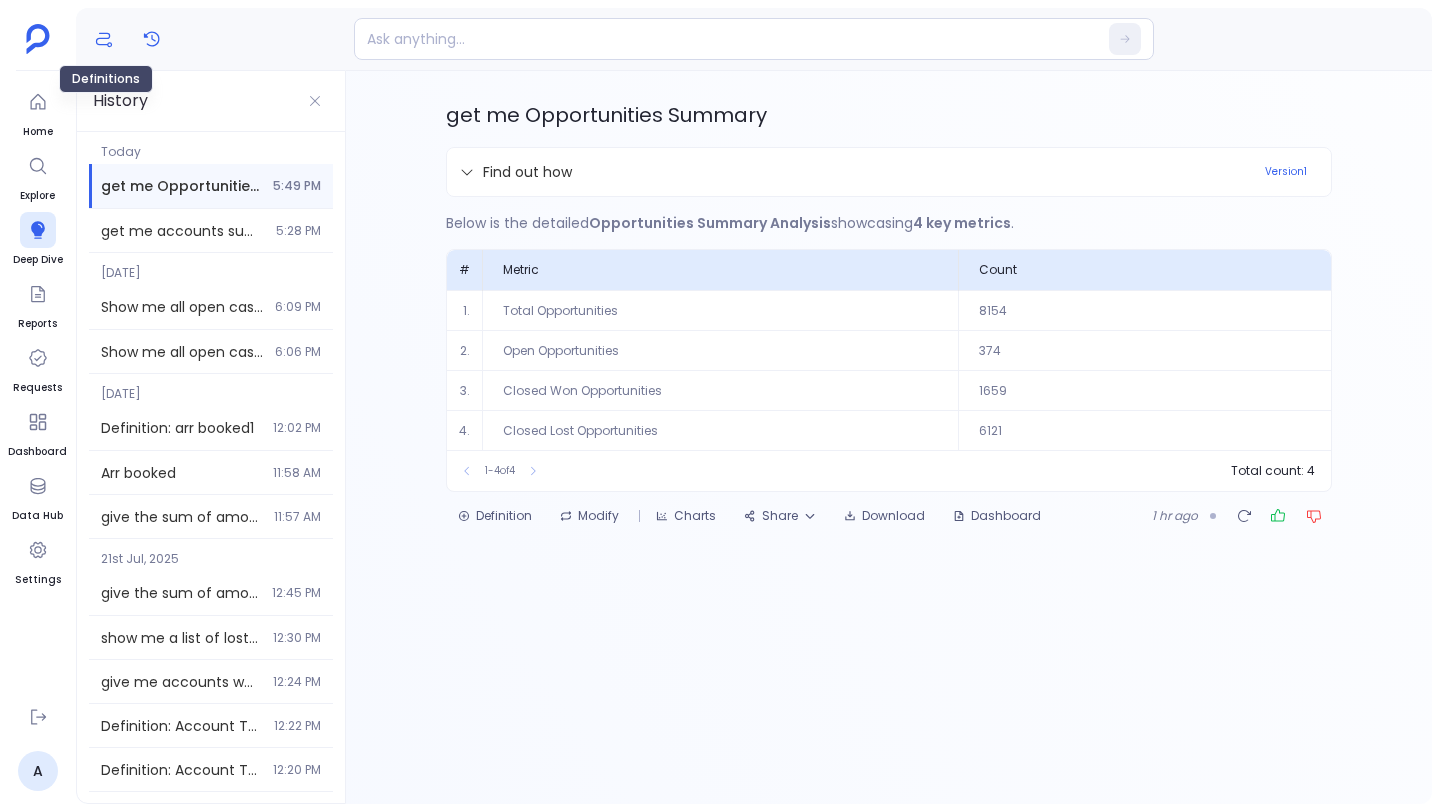 click 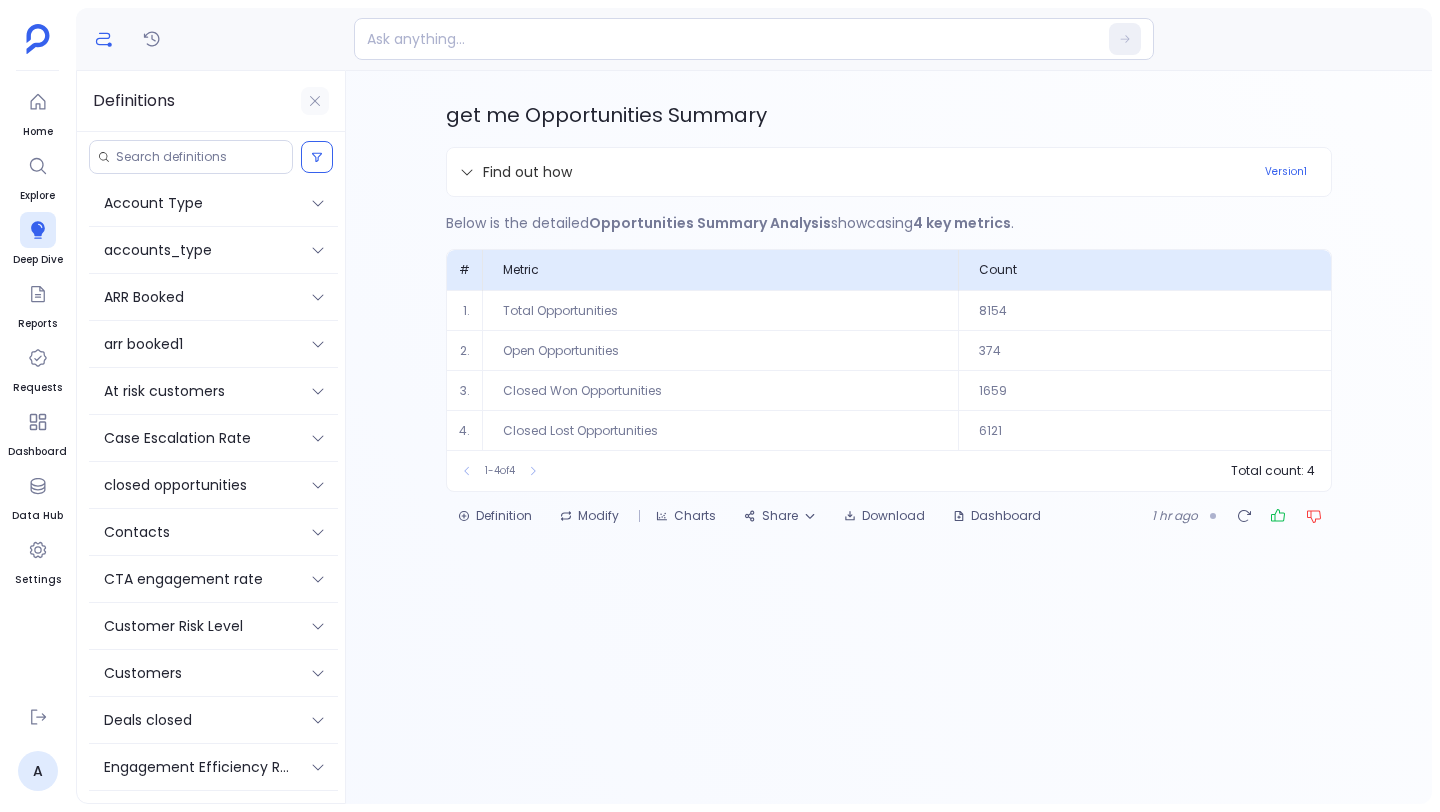 click 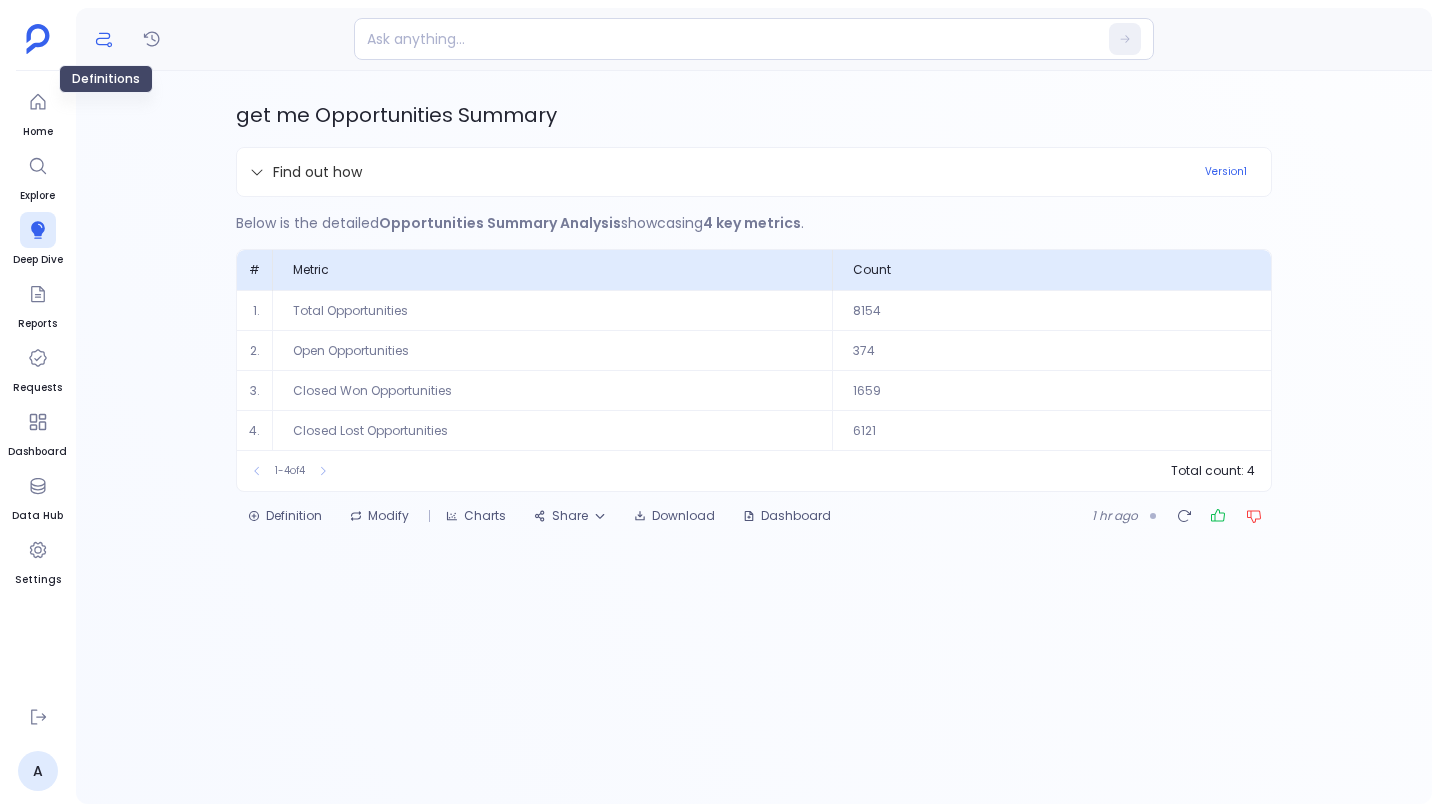 click 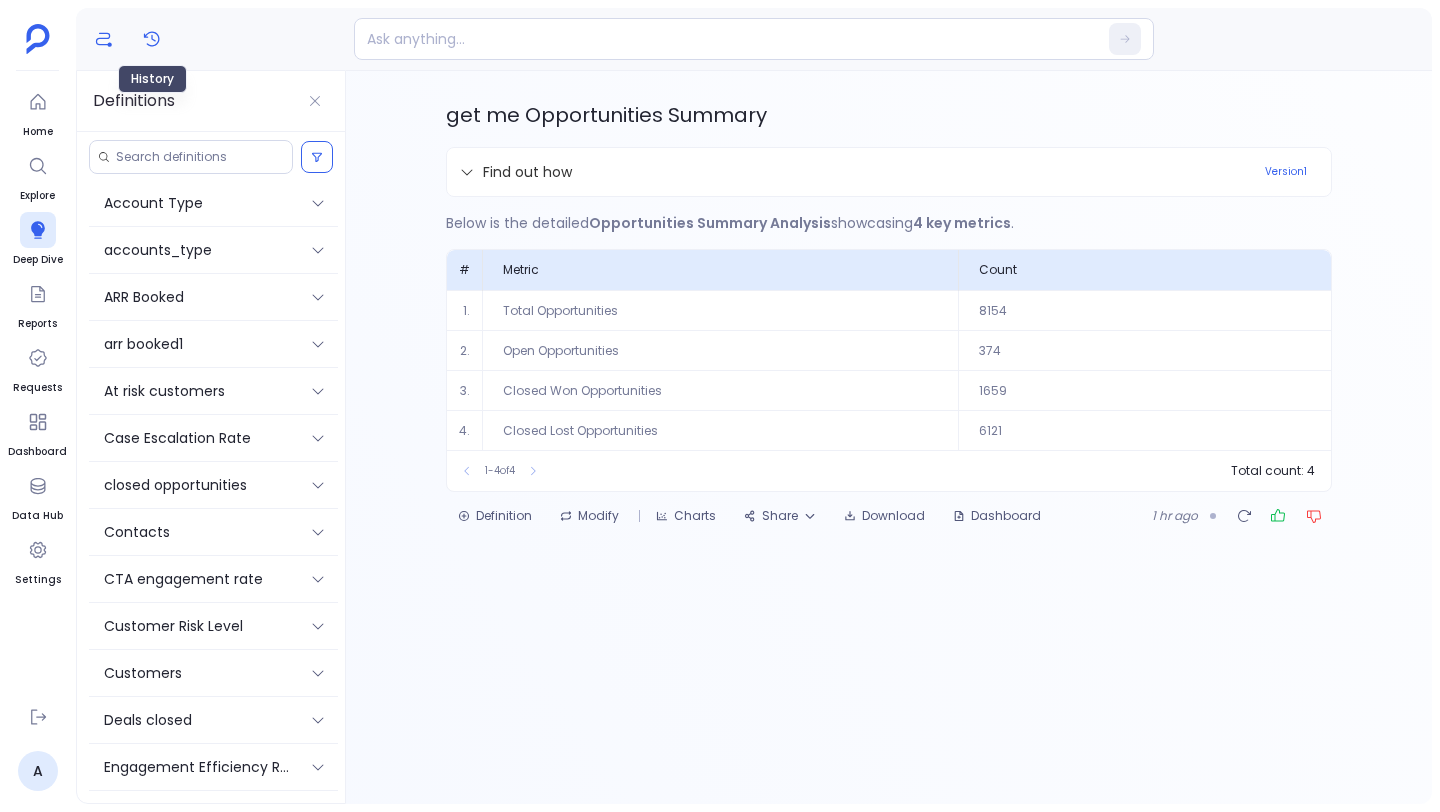 click 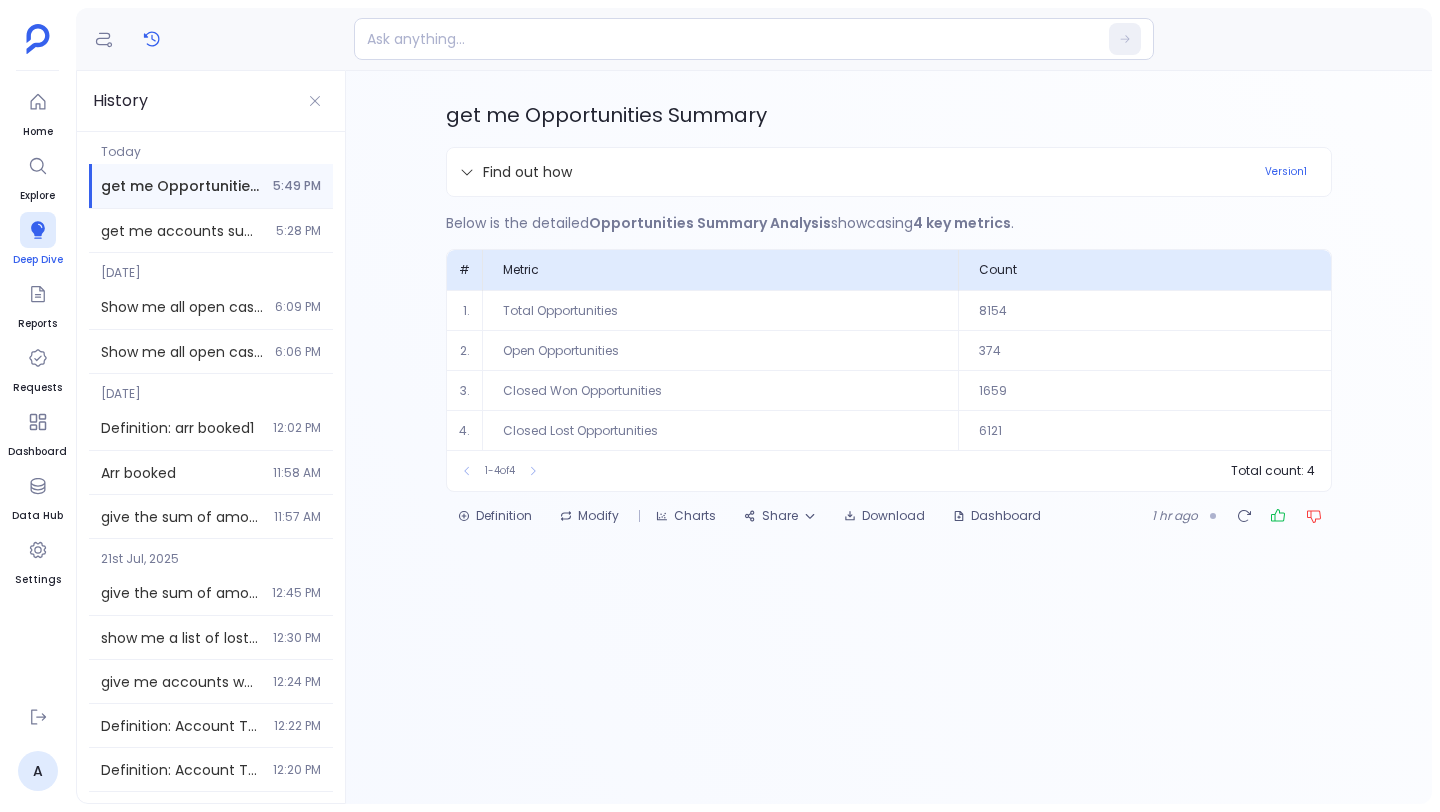 click 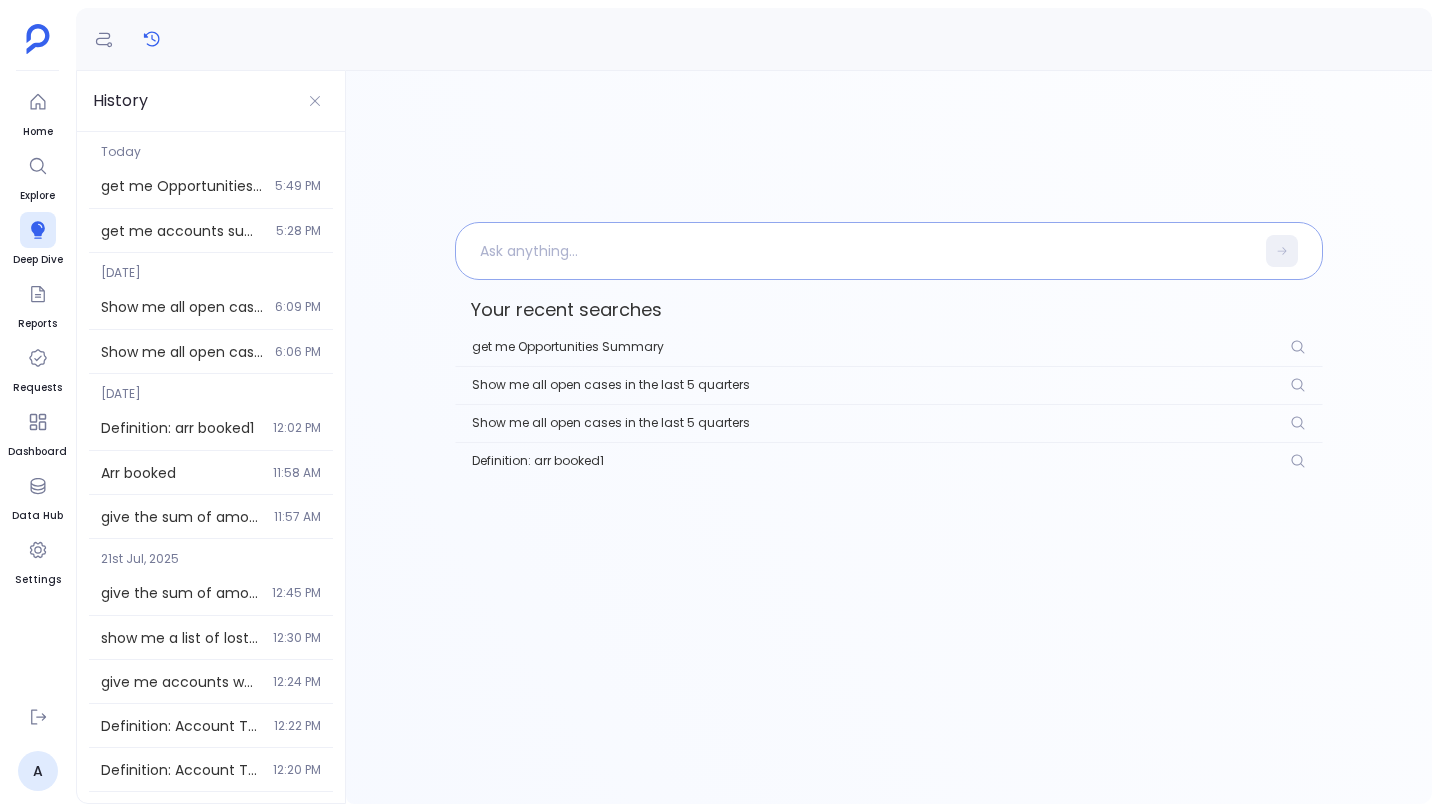 click at bounding box center (855, 251) 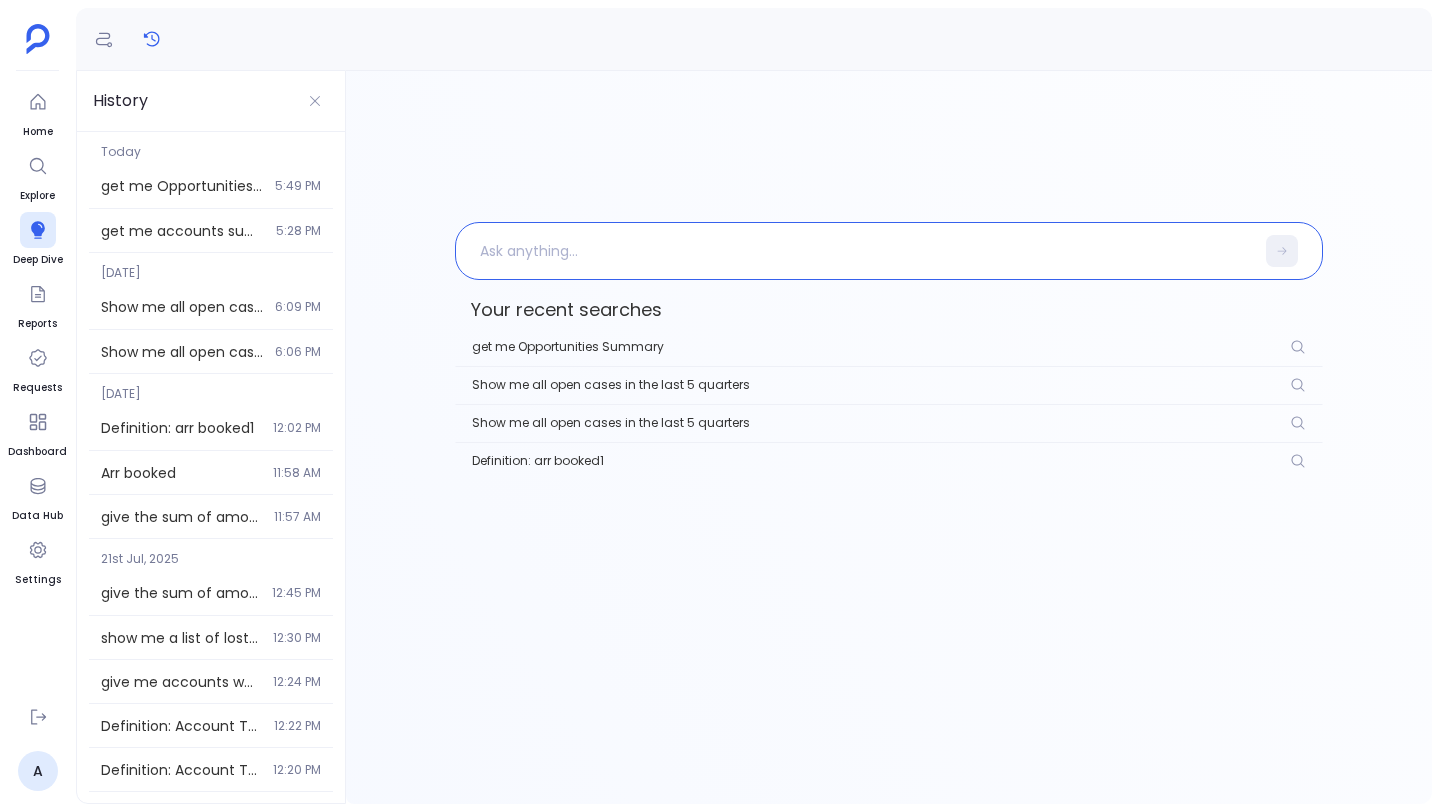 type 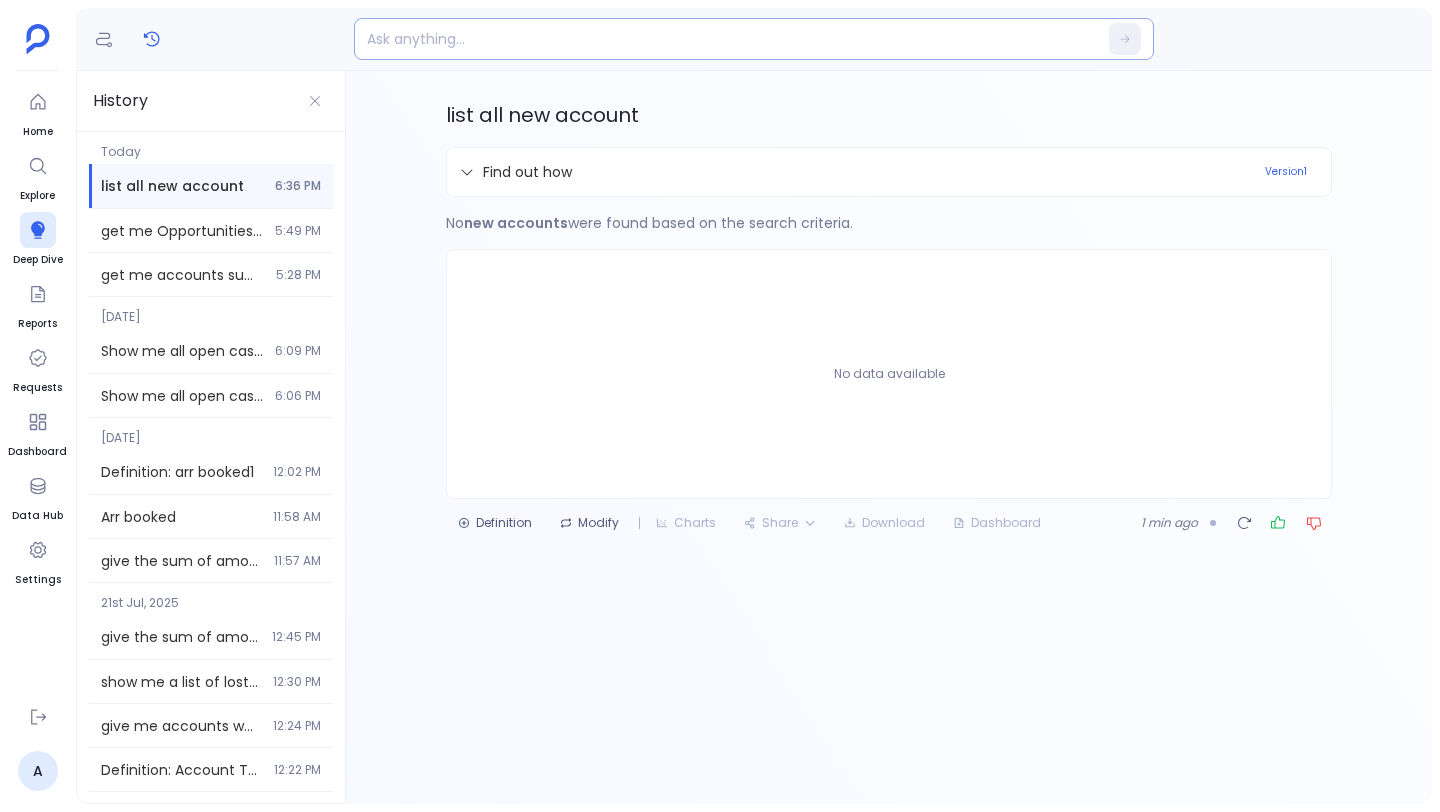 click at bounding box center (715, 39) 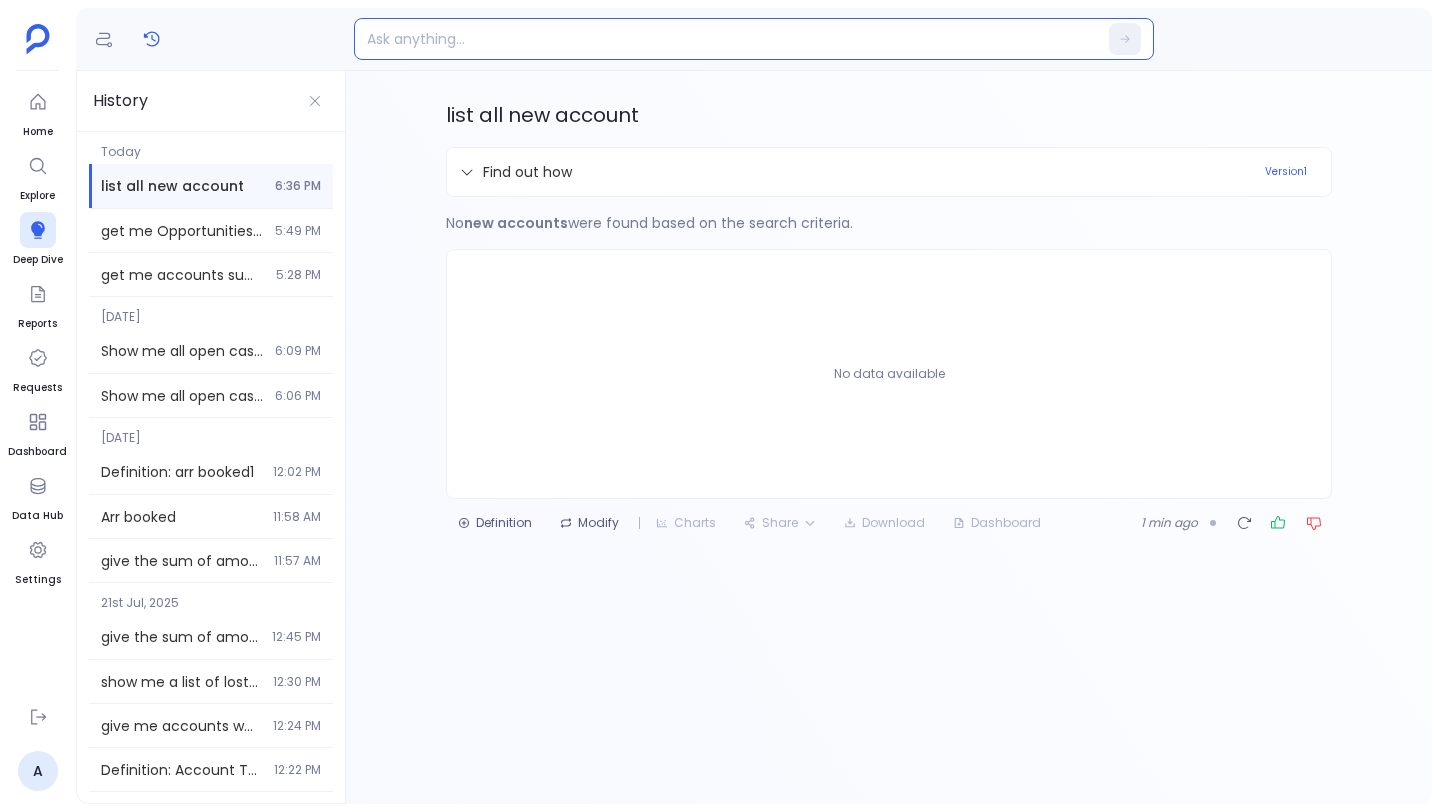 type 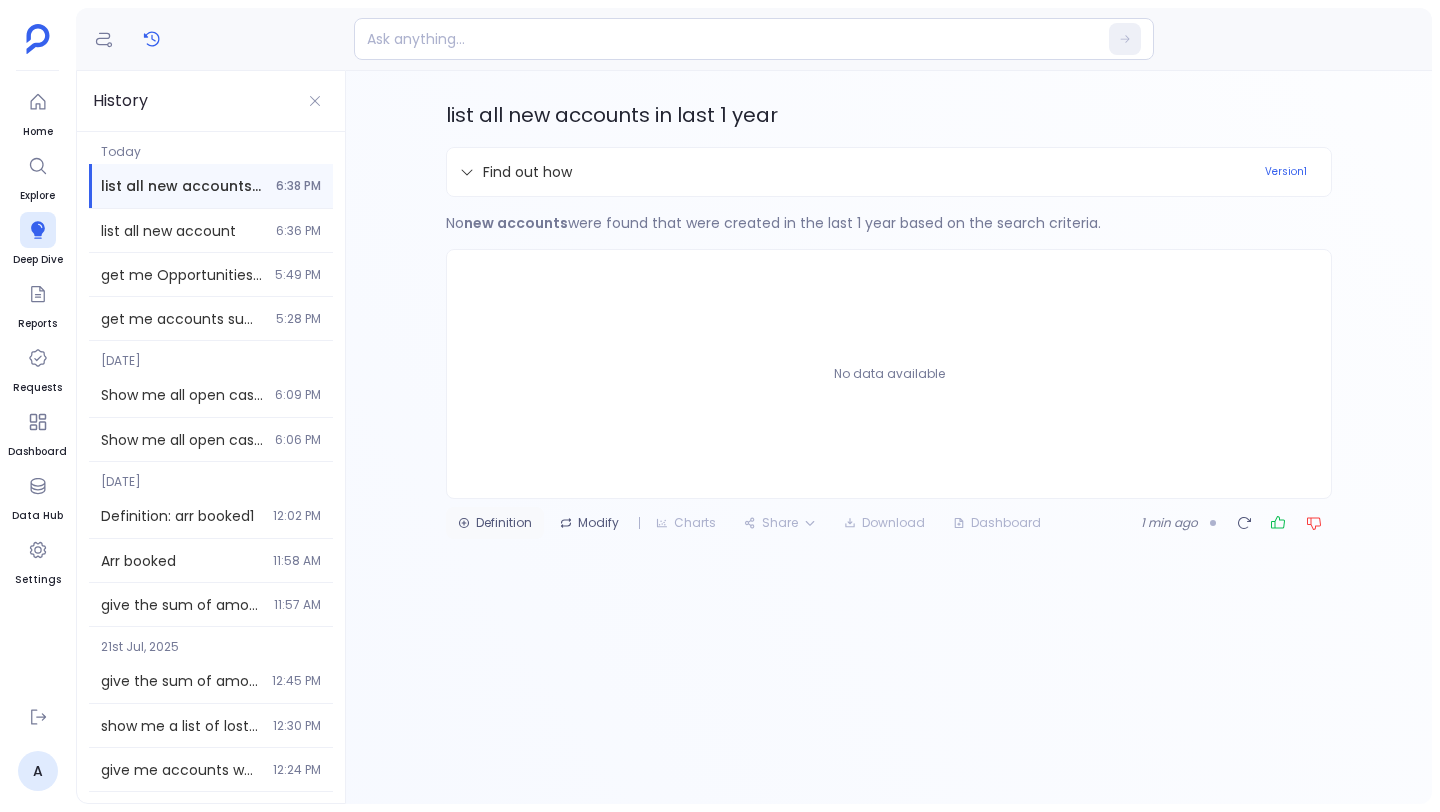 click on "Definition" at bounding box center [495, 523] 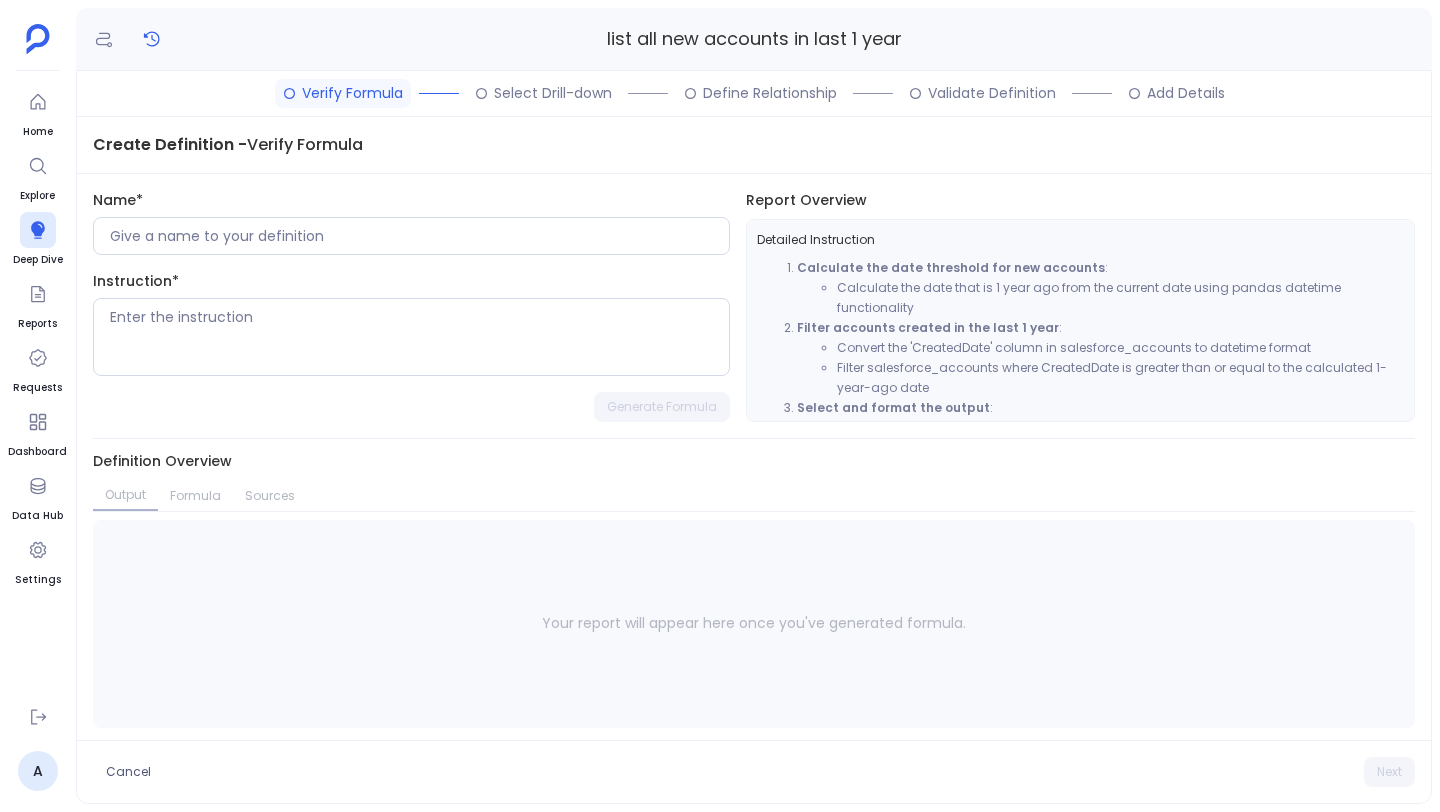 scroll, scrollTop: 12, scrollLeft: 0, axis: vertical 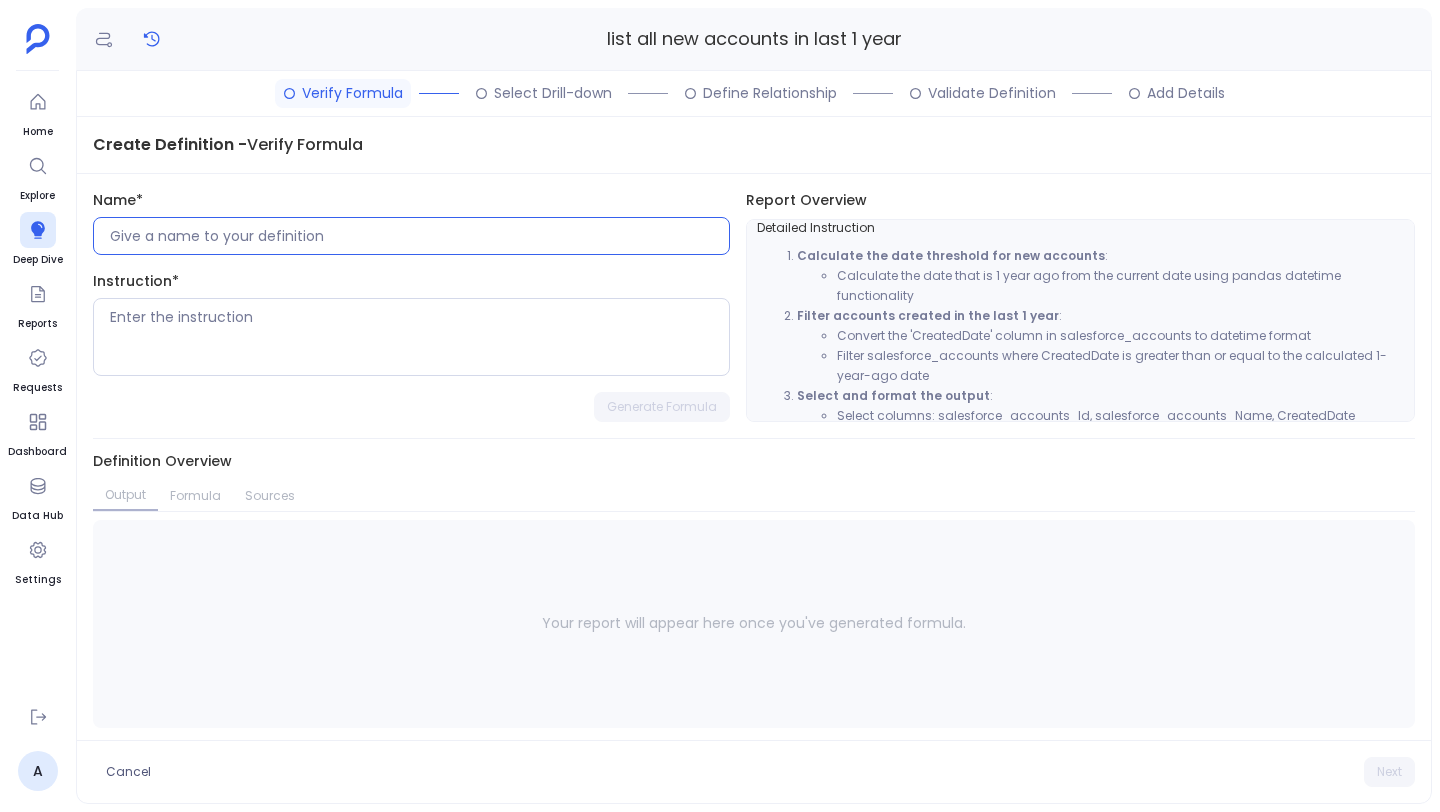 click at bounding box center (419, 236) 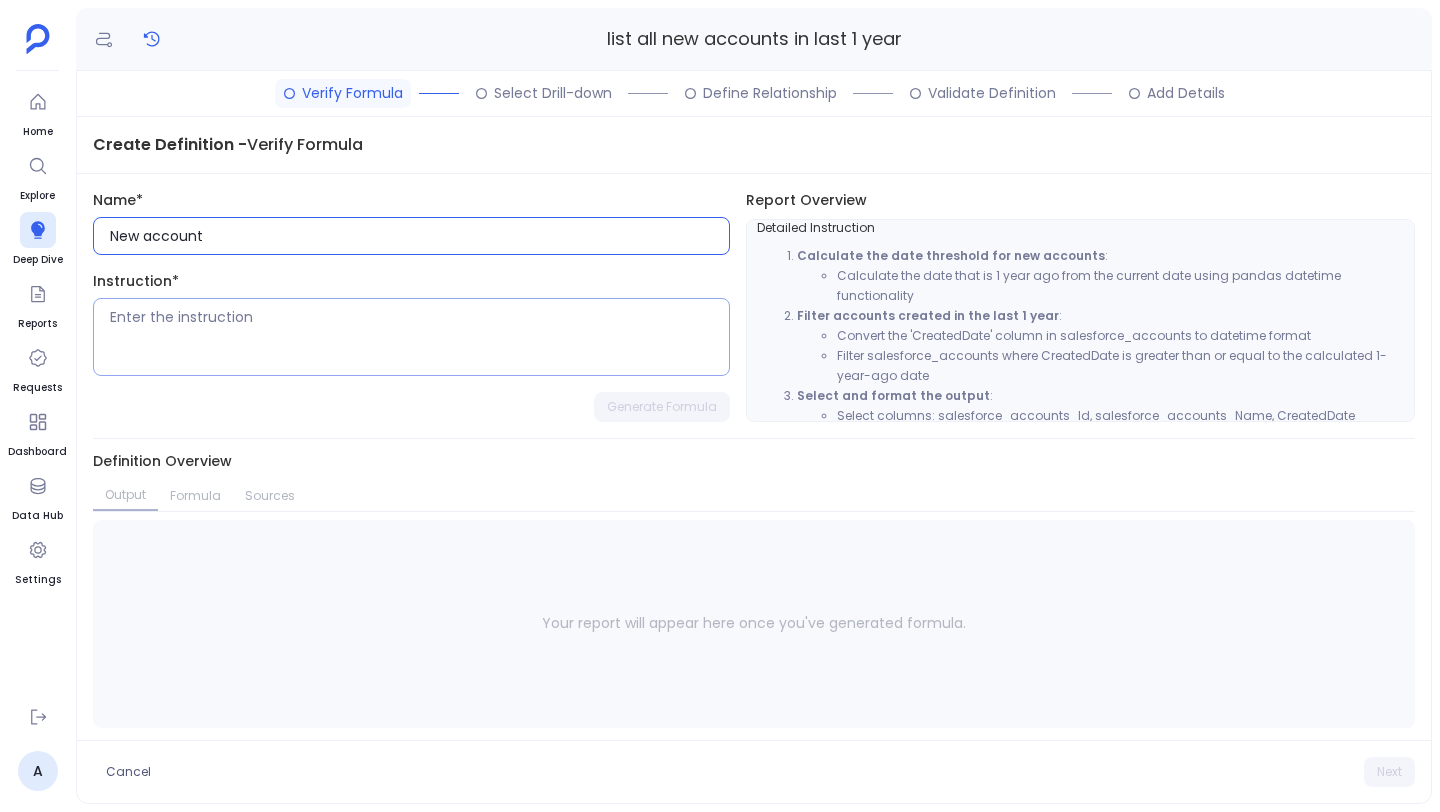 type on "New account" 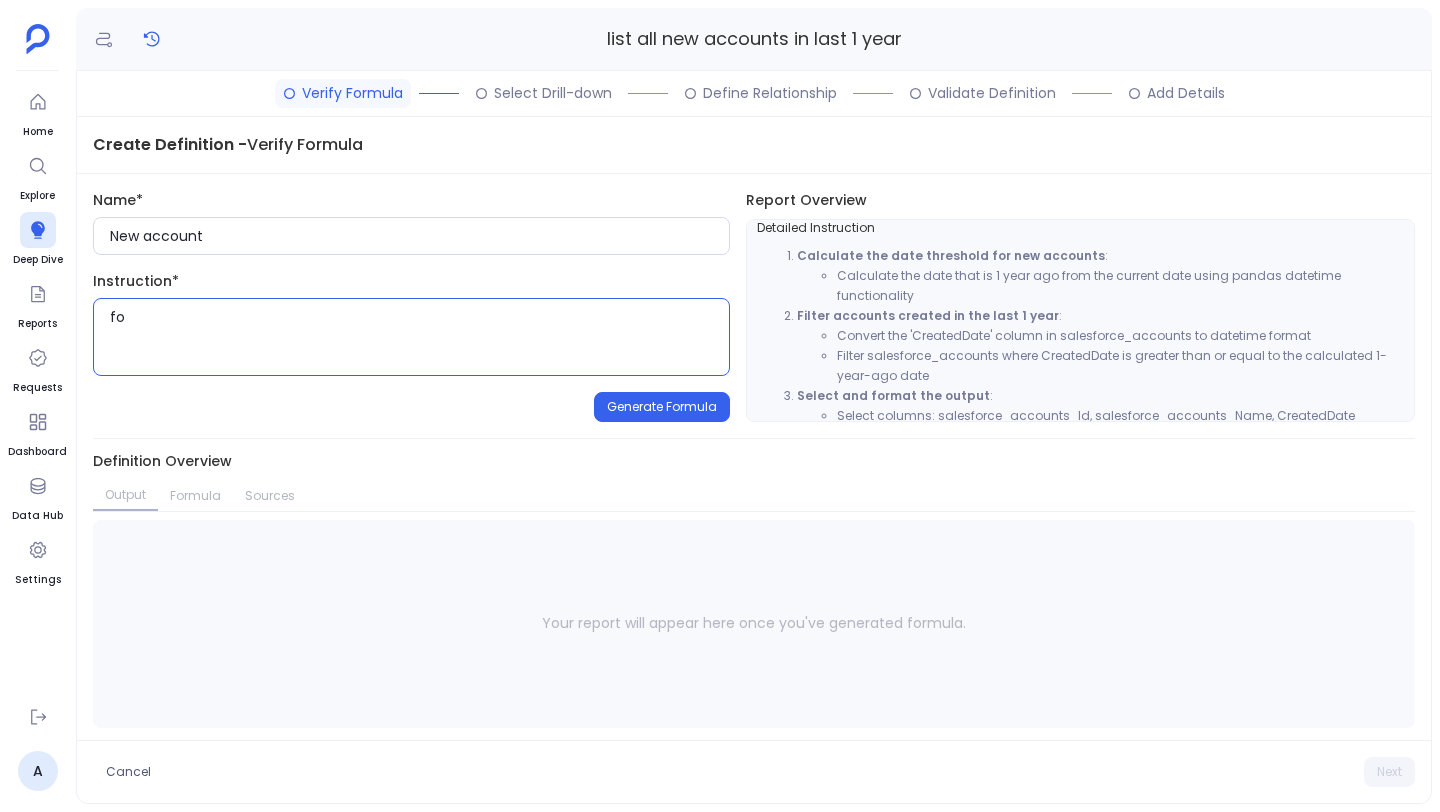 type on "f" 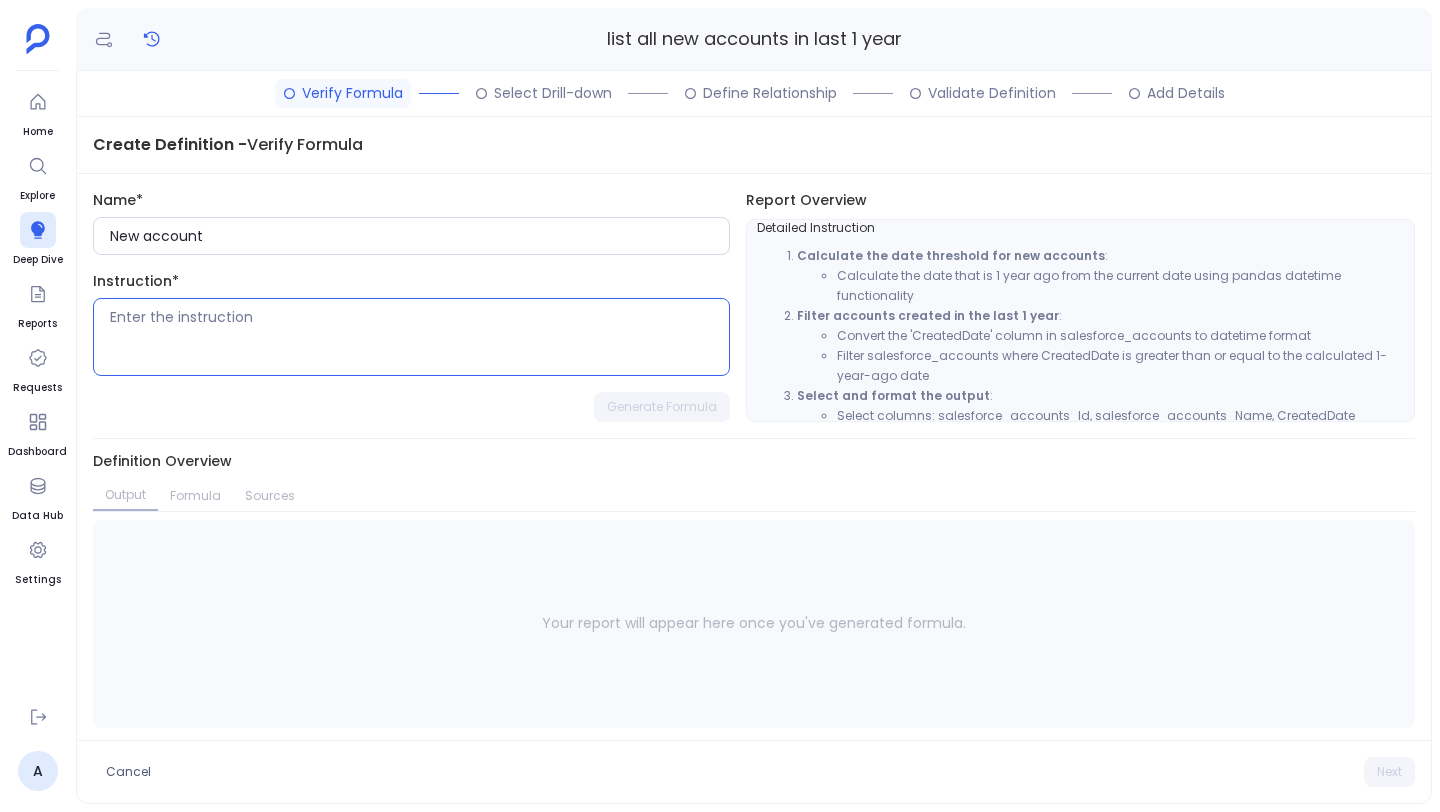 type on "g" 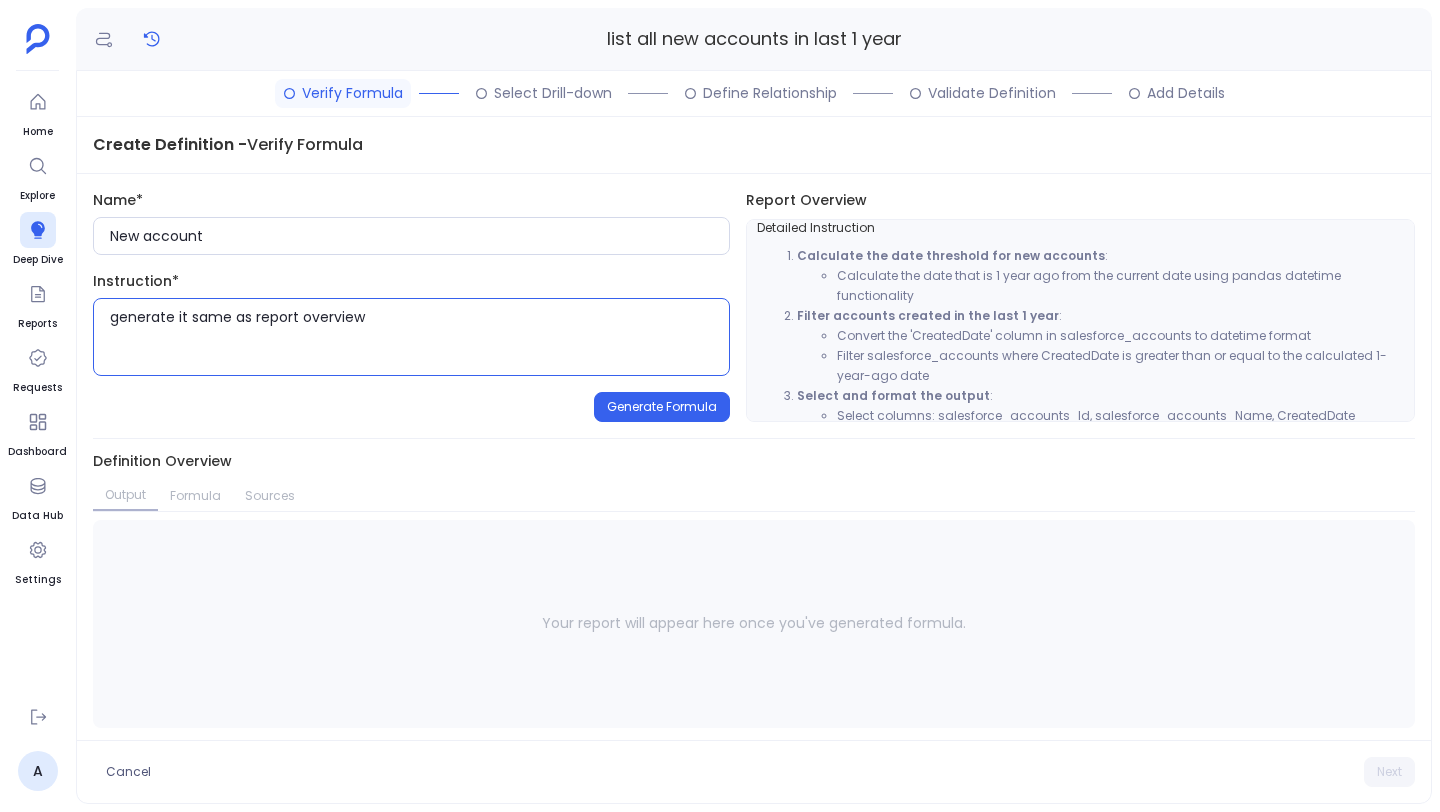 scroll, scrollTop: 67, scrollLeft: 0, axis: vertical 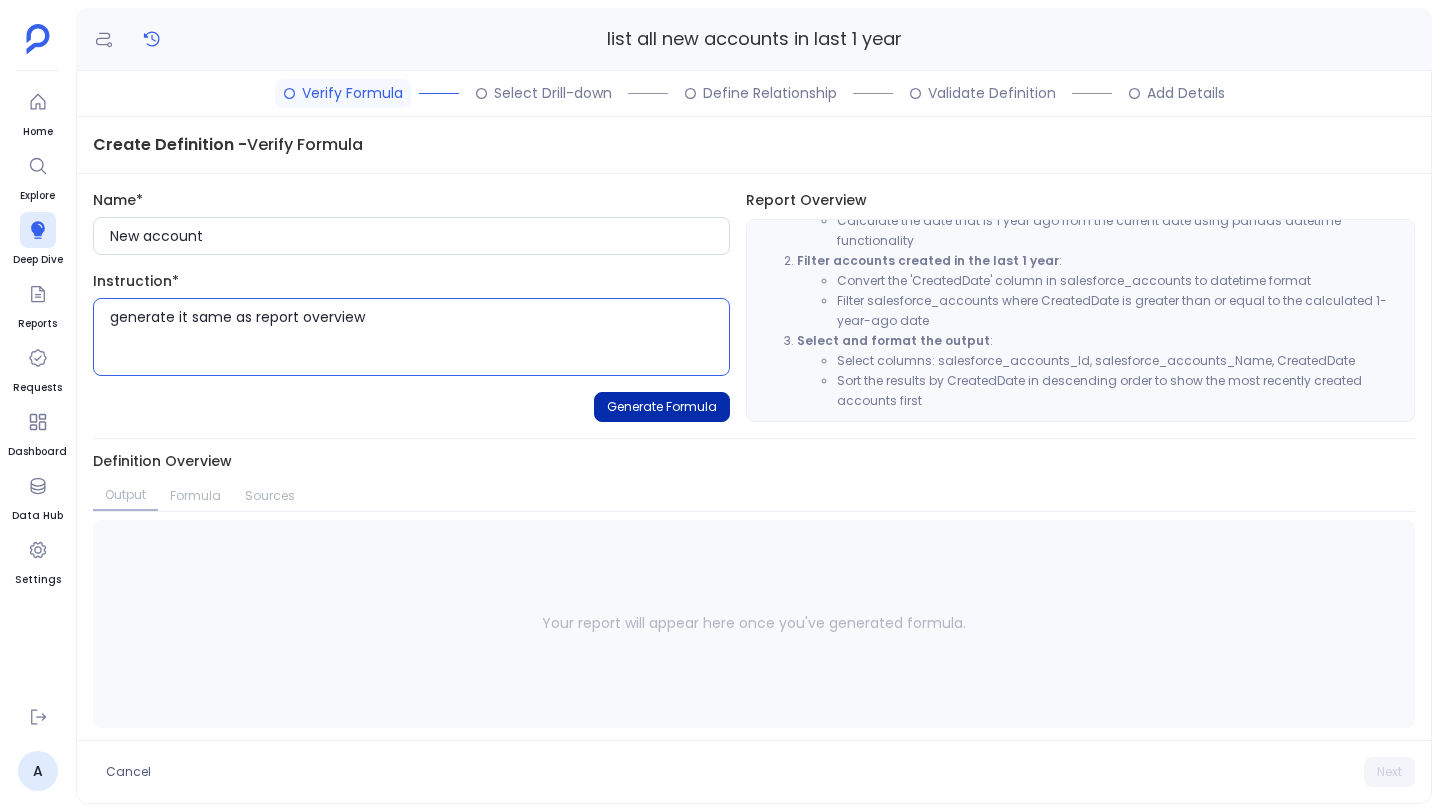 type on "generate it same as report overview" 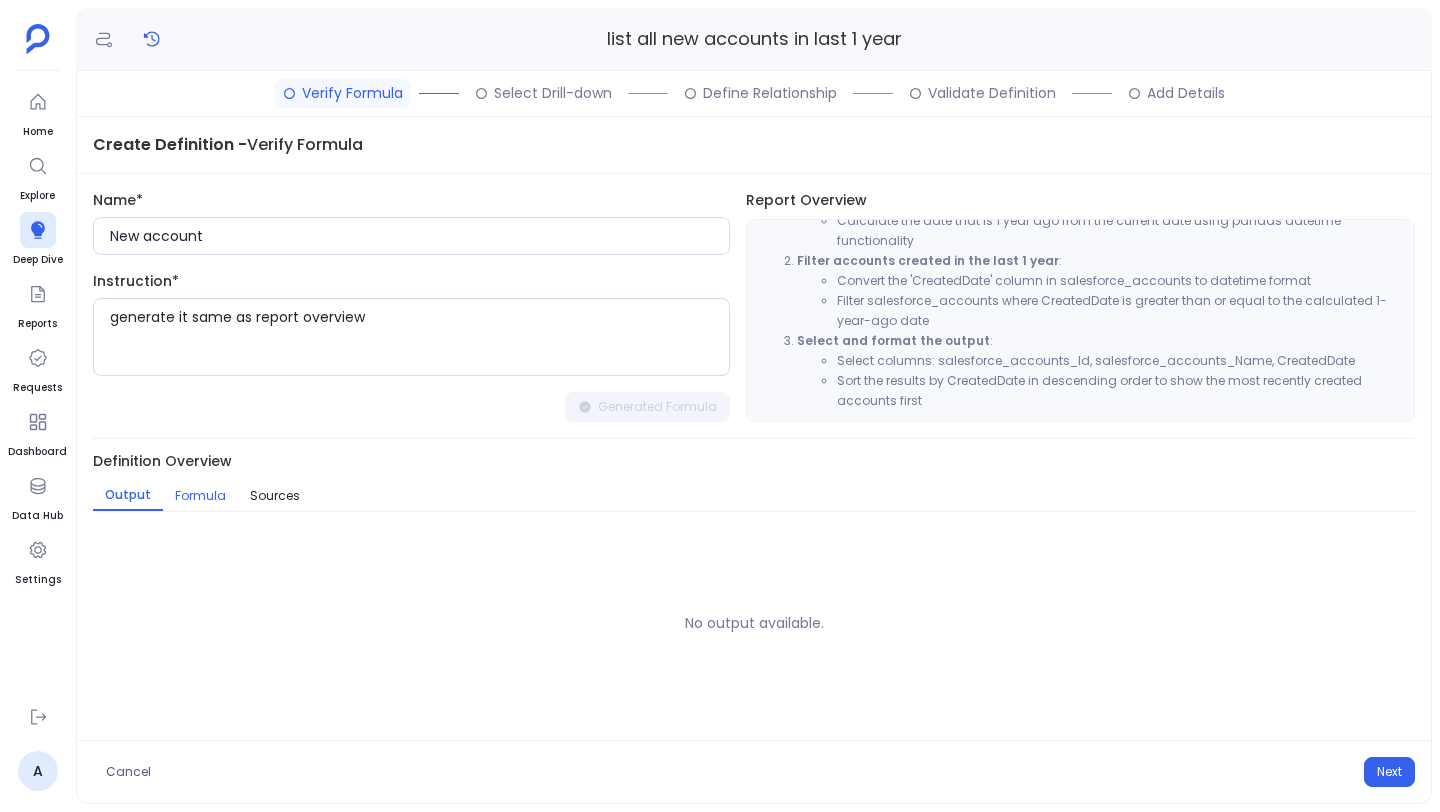 click on "Formula" at bounding box center (200, 496) 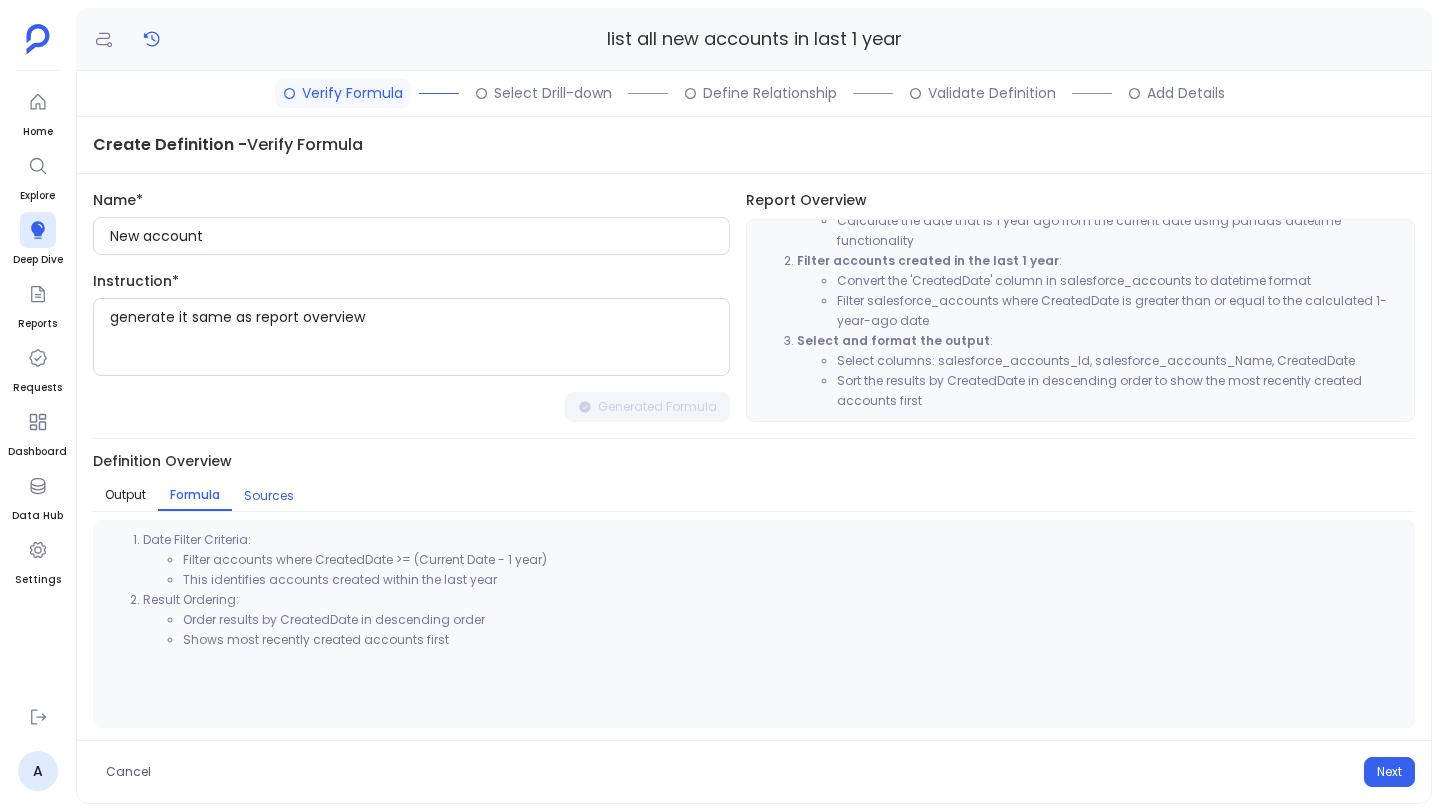 click on "Sources" at bounding box center (269, 496) 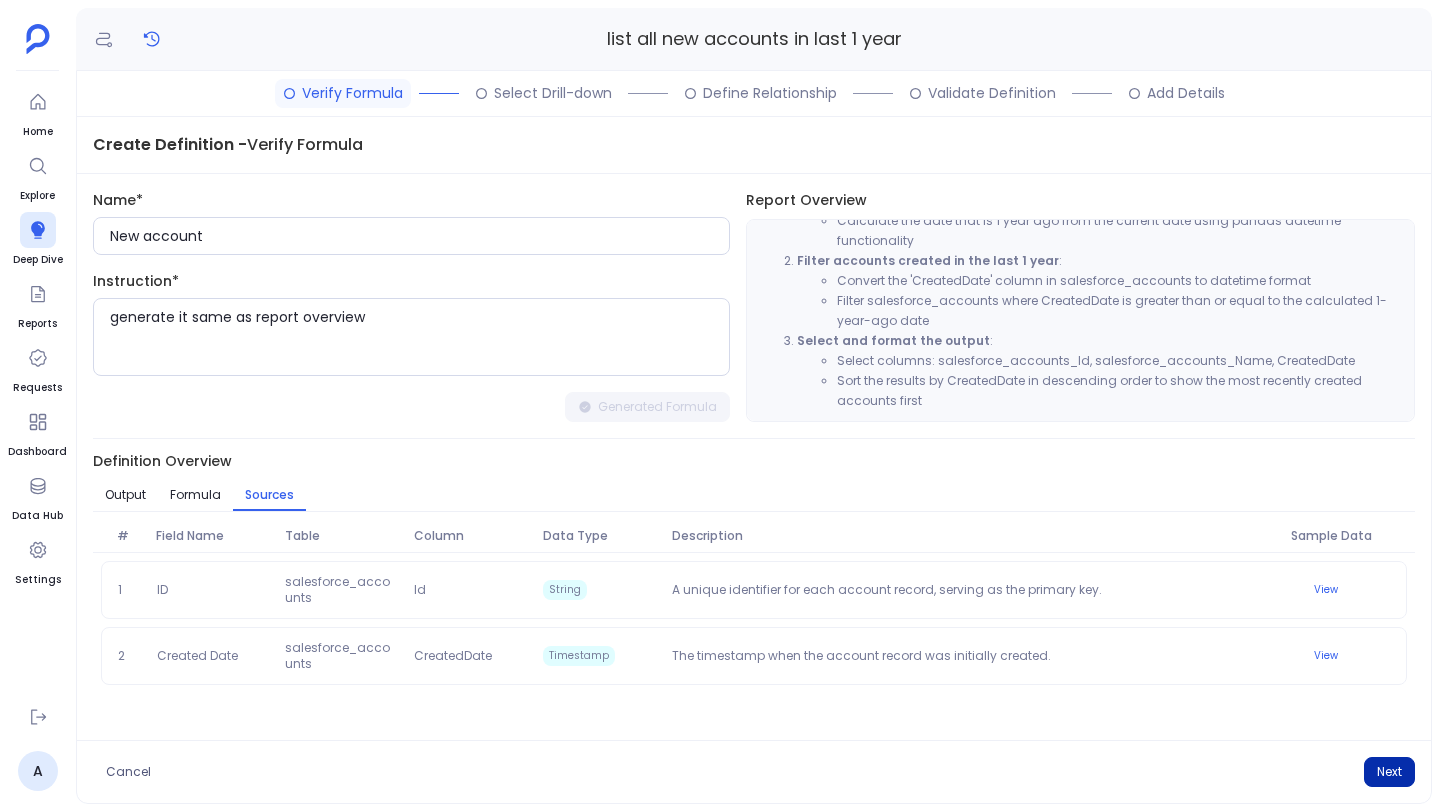 click on "Next" at bounding box center [1389, 772] 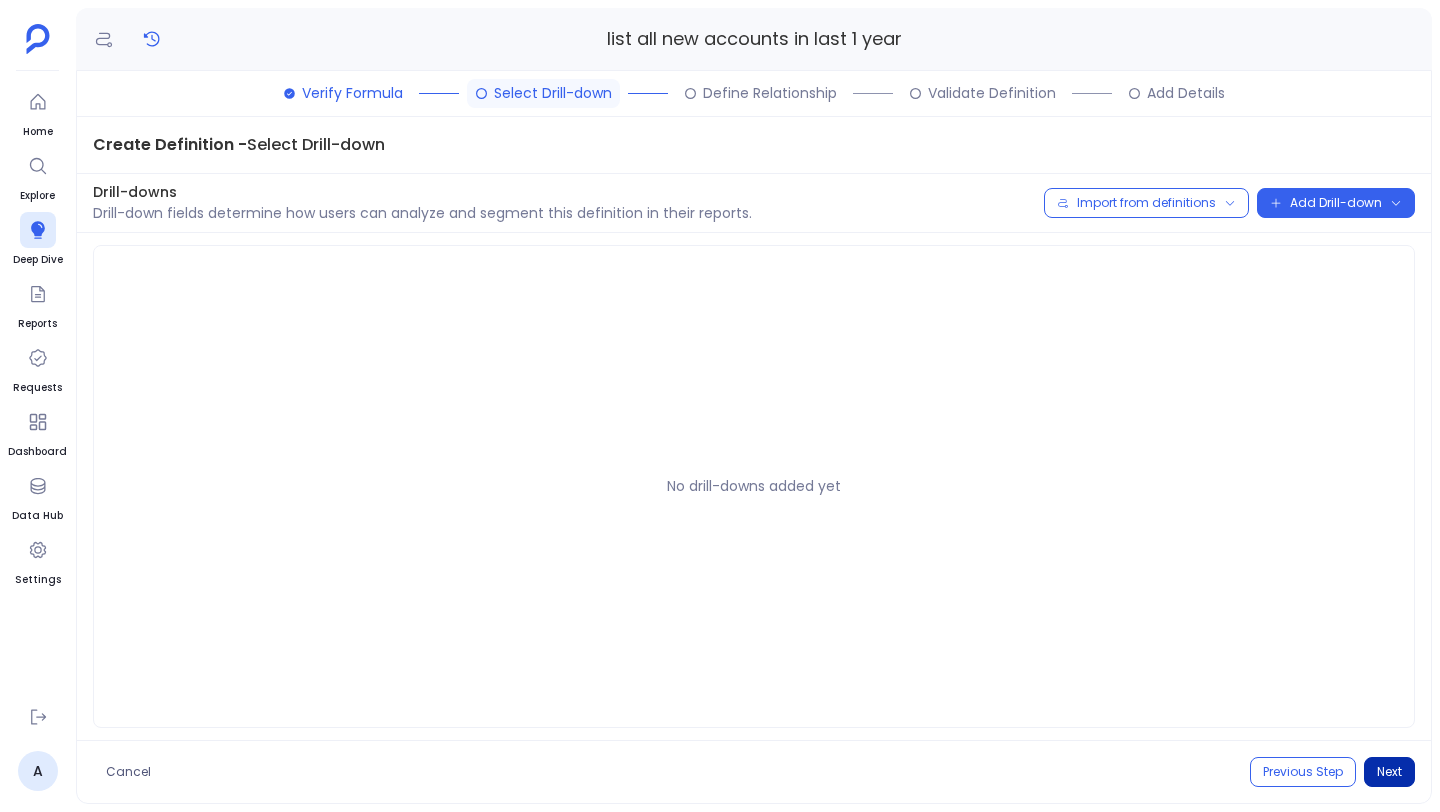 click on "Next" at bounding box center (1389, 772) 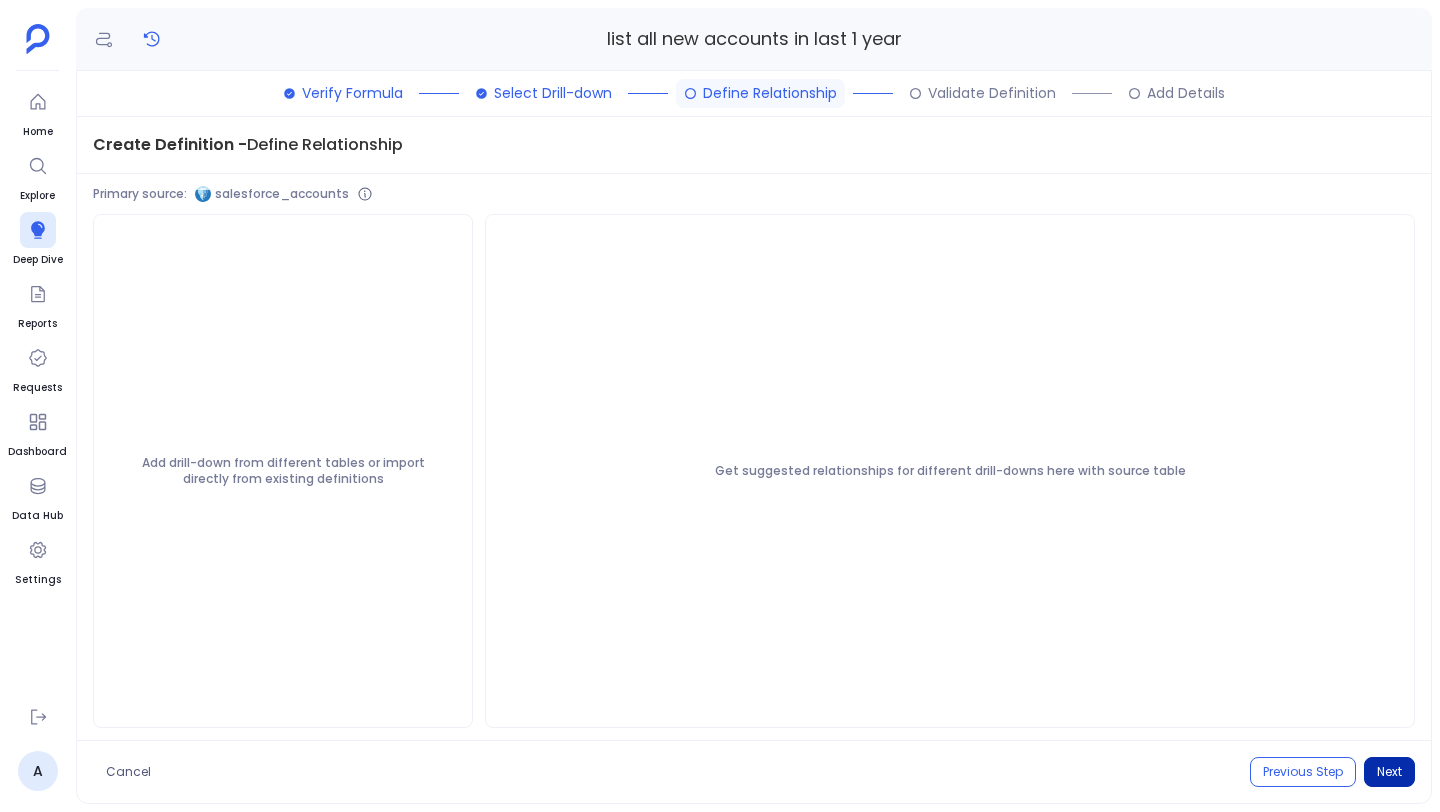 click on "Next" at bounding box center [1389, 772] 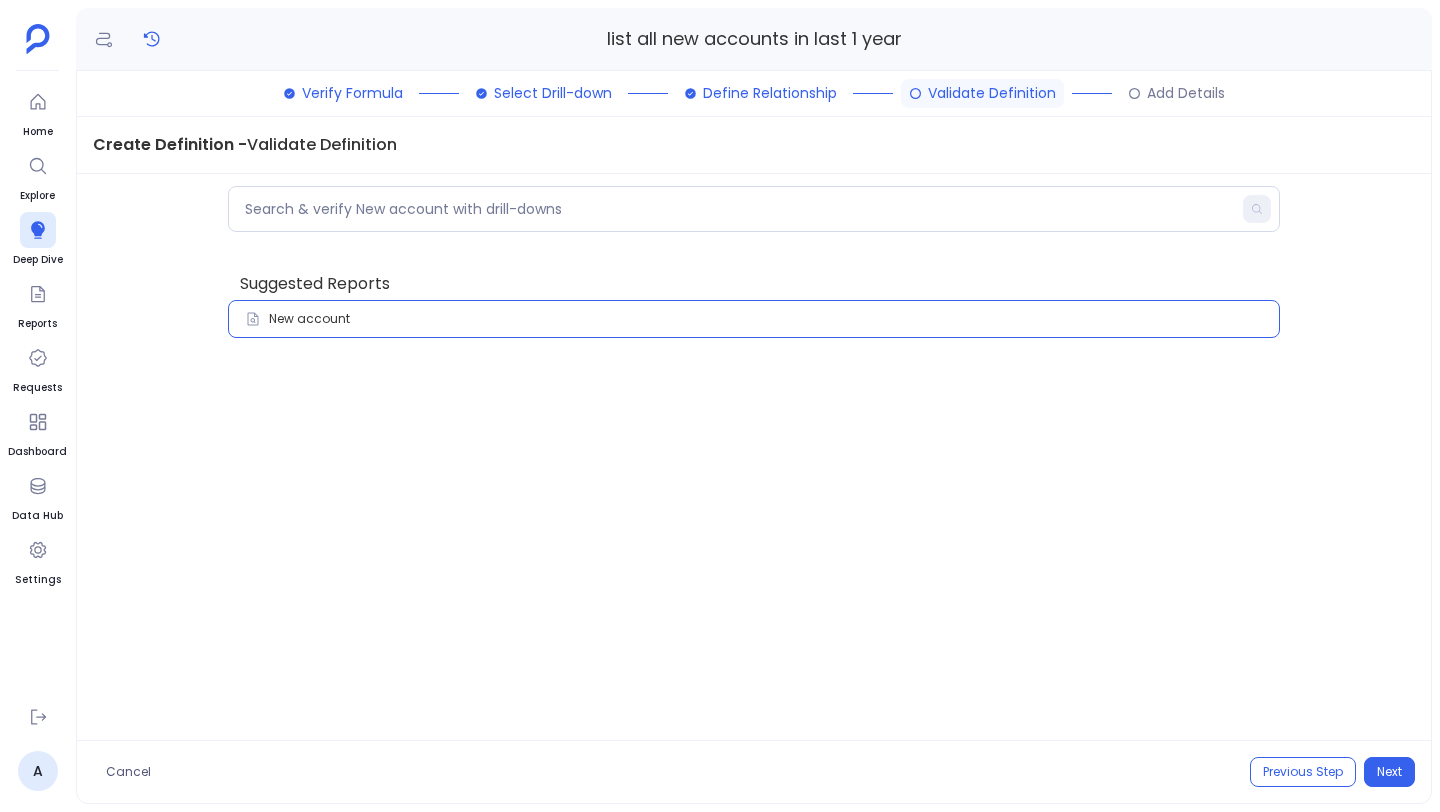 click on "New account" at bounding box center (753, 319) 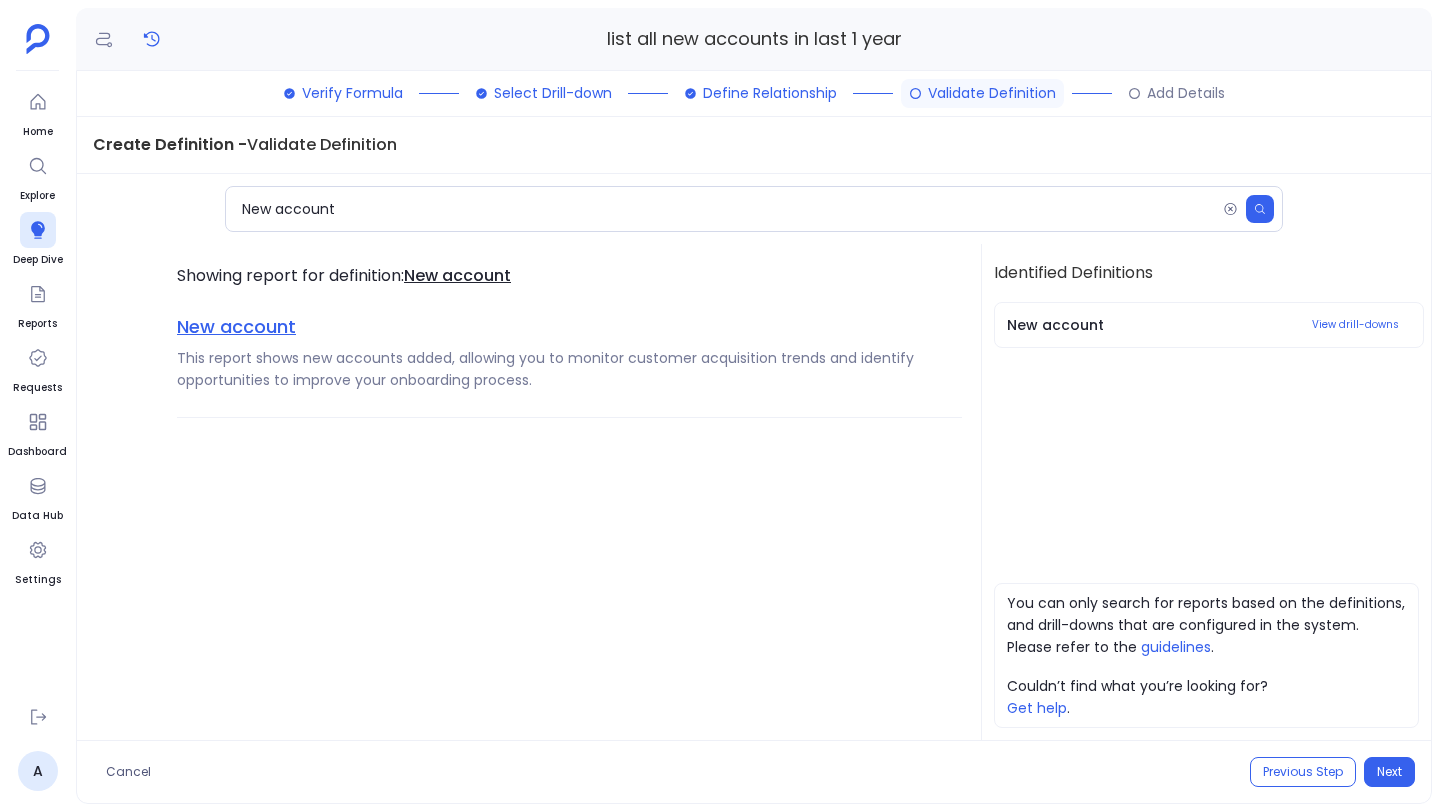 click on "New account" at bounding box center [236, 326] 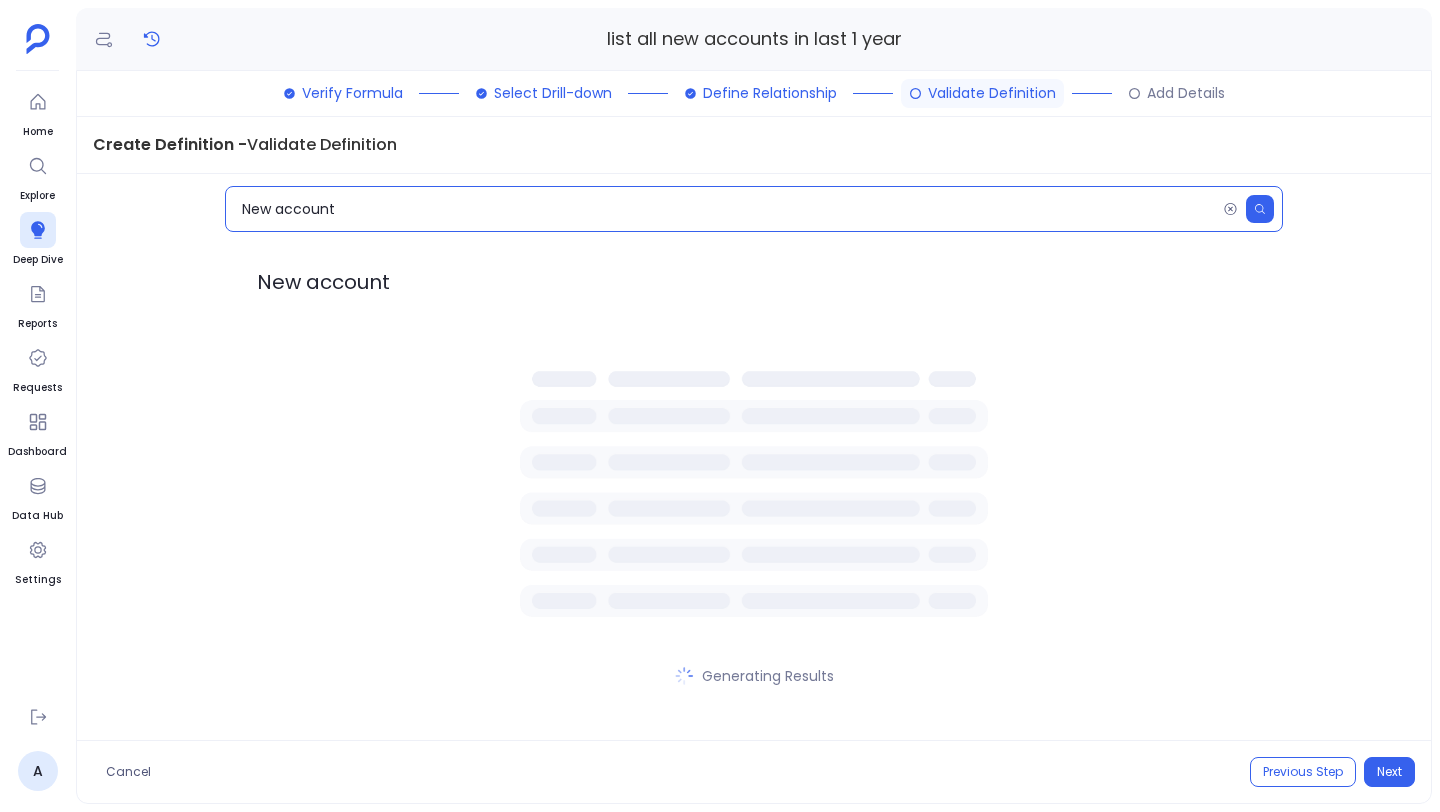 click on "New account" at bounding box center (728, 209) 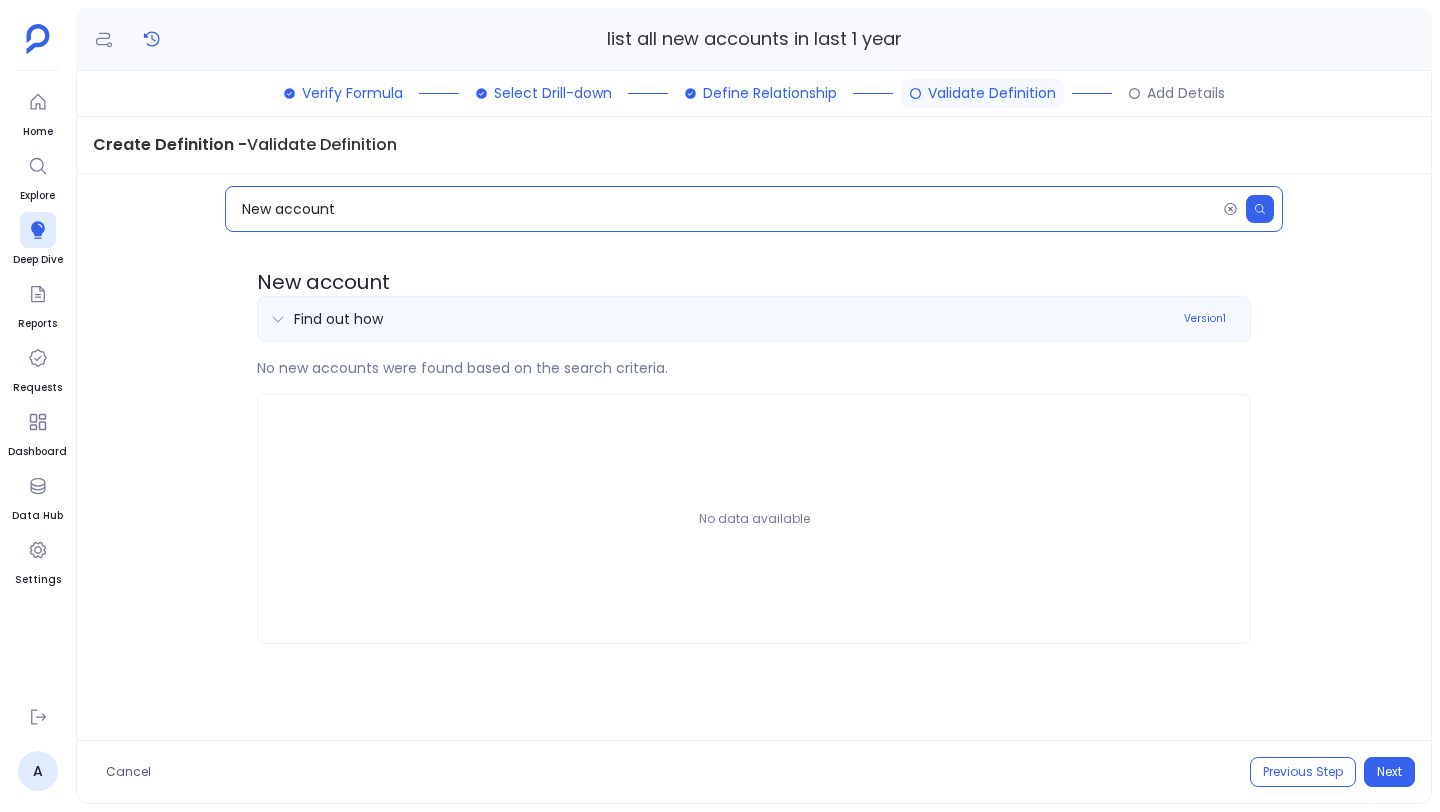 type on "New account" 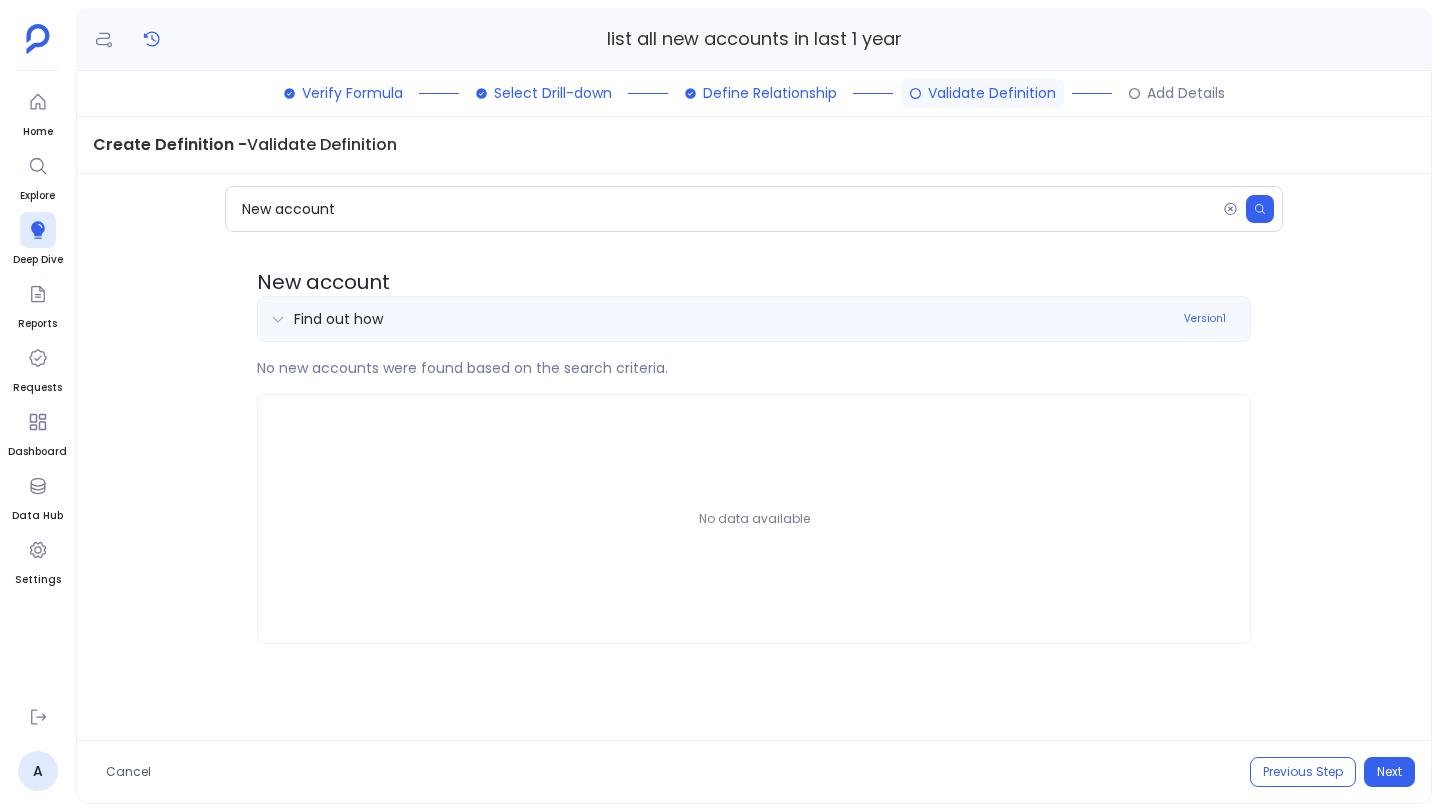 click on "Find out how Version  1" at bounding box center [766, 319] 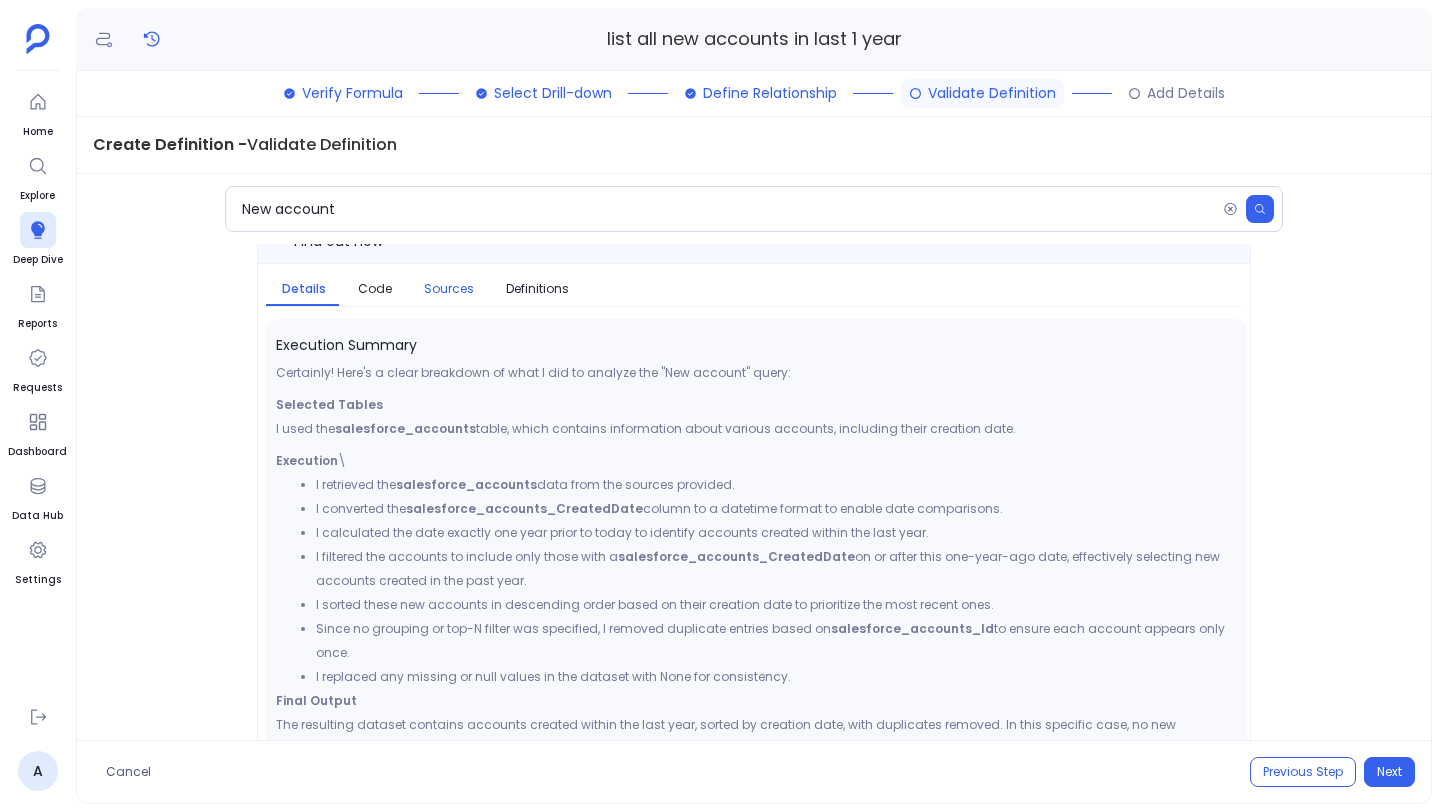 scroll, scrollTop: 82, scrollLeft: 0, axis: vertical 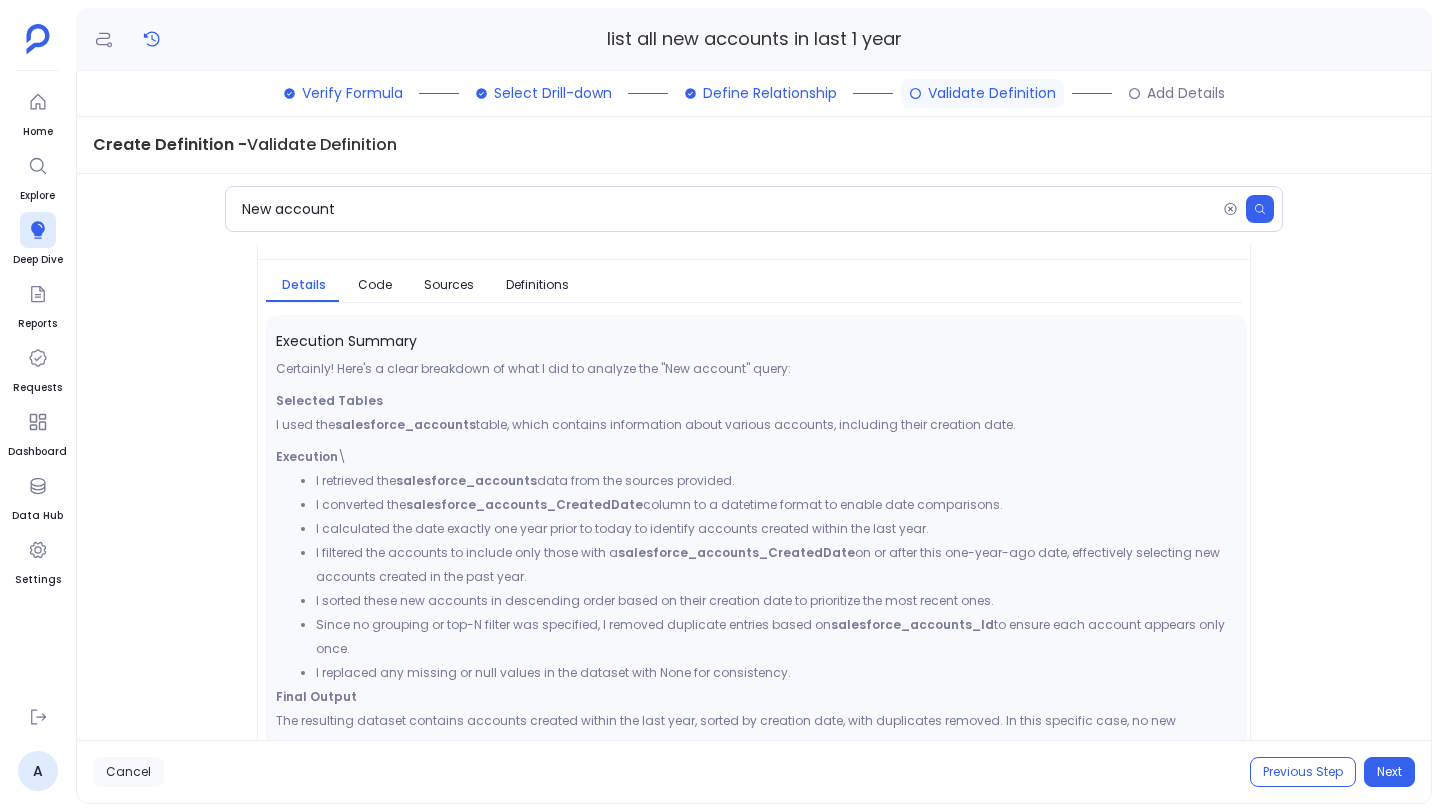 click on "Cancel" at bounding box center [128, 772] 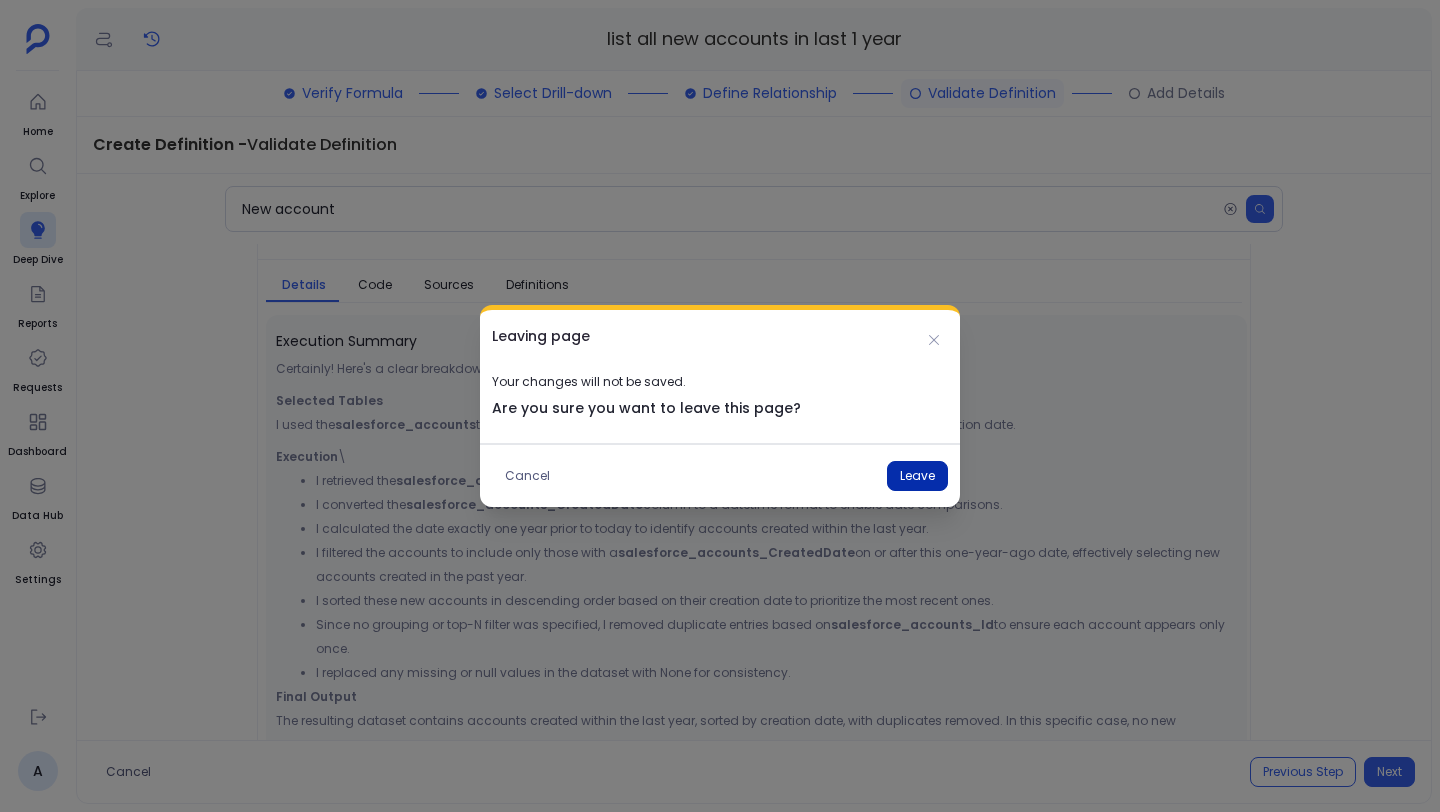 click on "Leave" at bounding box center (917, 476) 